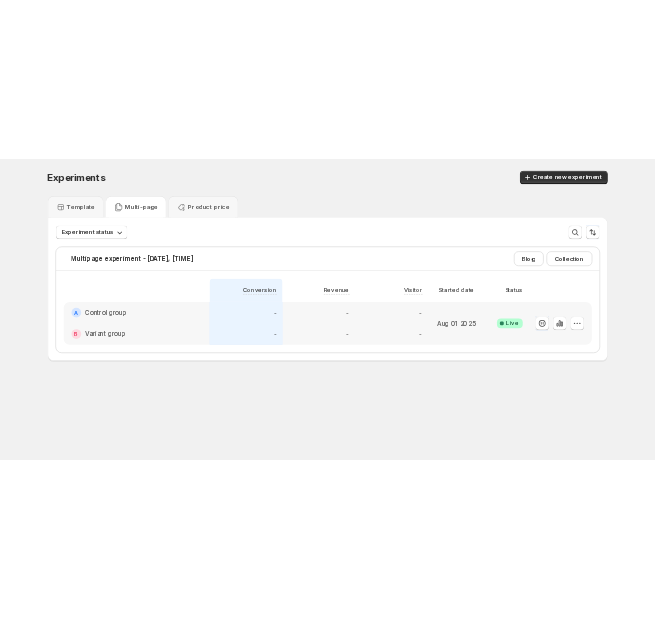 scroll, scrollTop: 0, scrollLeft: 0, axis: both 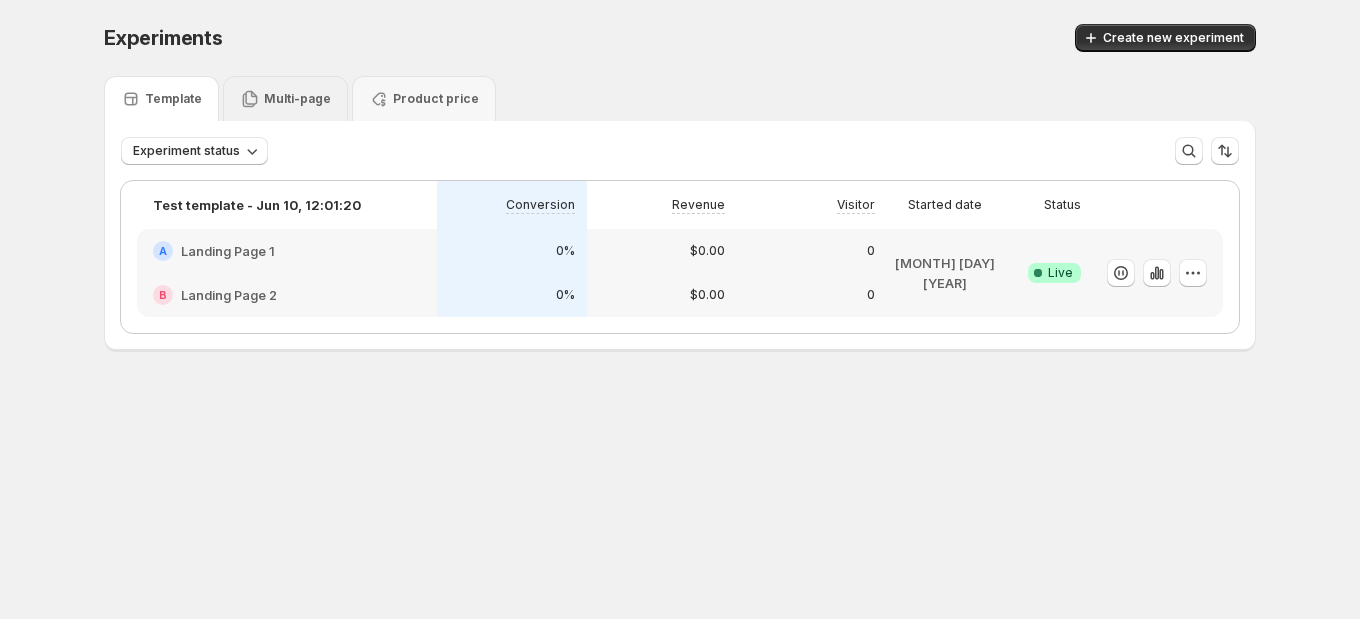 click 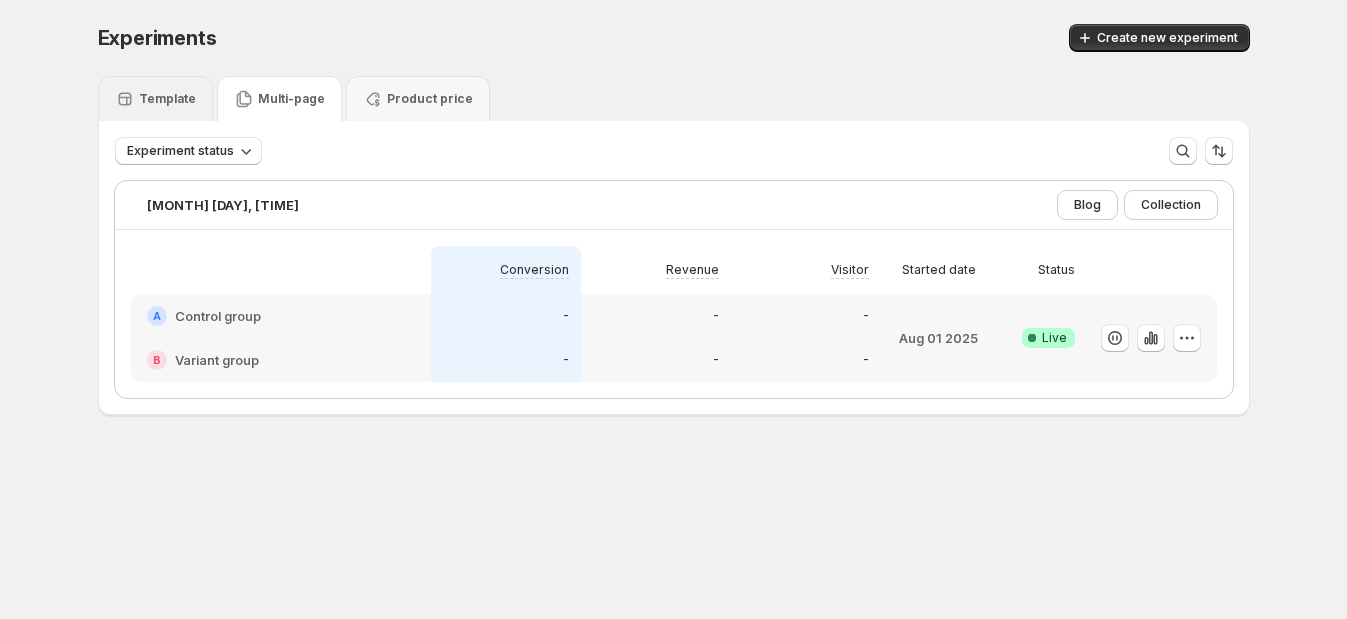 click on "Template" at bounding box center [167, 99] 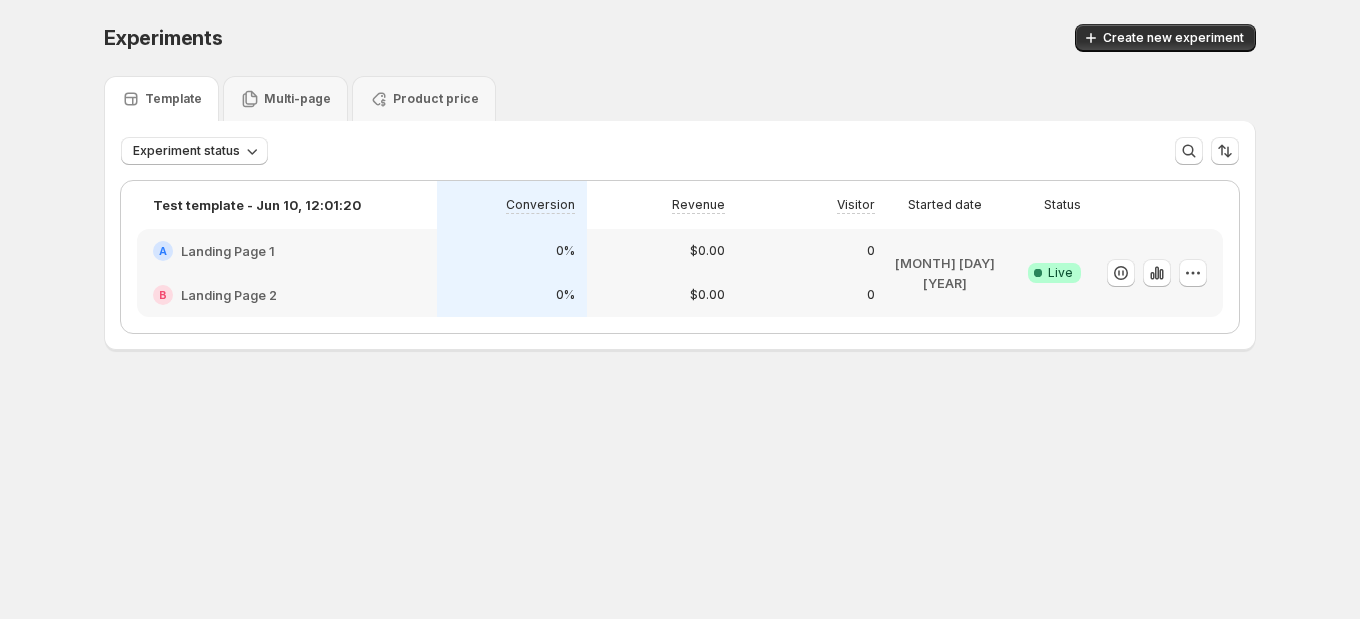 click on "Experiments. This page is ready Experiments Create new experiment Template Multi-page Product price Experiment status More views More views Create new view Test template - [MONTH] [DAY], [TIME] Conversion Revenue Visitor Started date Status A Landing Page 1 B Landing Page 2 0% 0% $[PRICE] $[PRICE] 0 0 [MONTH] [DAY] [YEAR] Success Complete Live Leverage GemX with tailored optimization plans Pay as you grow — based on your actual revenue. Select your revenue range below to see your price: Content Testing $ [PRICE]  / month $ [PRICE] [PRICE] 50% OFF for GemPages Paid User Select Content Testing Experiments 10 live experiments Template testing Advanced targeting: audiences, devices & sources Insight 10 pages for analytics Support Live chat support Recommended for scaling stores Funnel Optimization $ [PRICE]  / month $ [PRICE] [PRICE] Usage fee $ [PRICE] Select Funnel Optimization Experiments Unlimited experiments $[PRICE]" at bounding box center [680, 309] 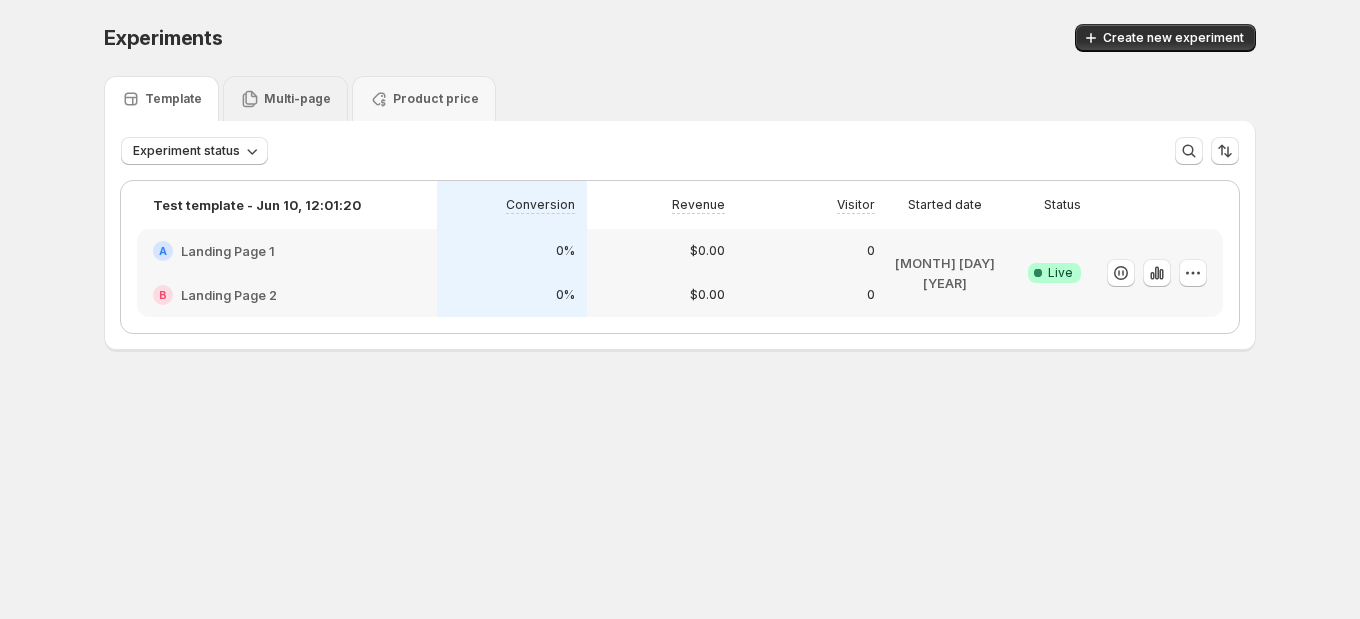 click on "Multi-page" at bounding box center (297, 99) 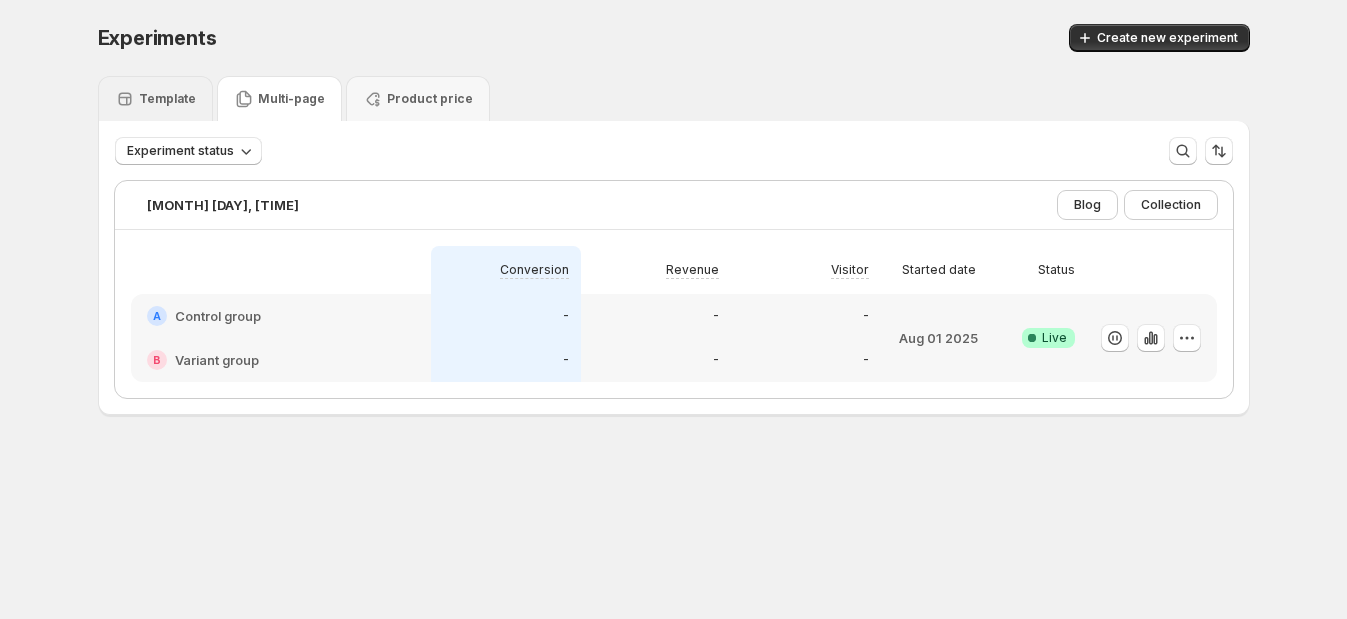 click on "Template" at bounding box center (155, 98) 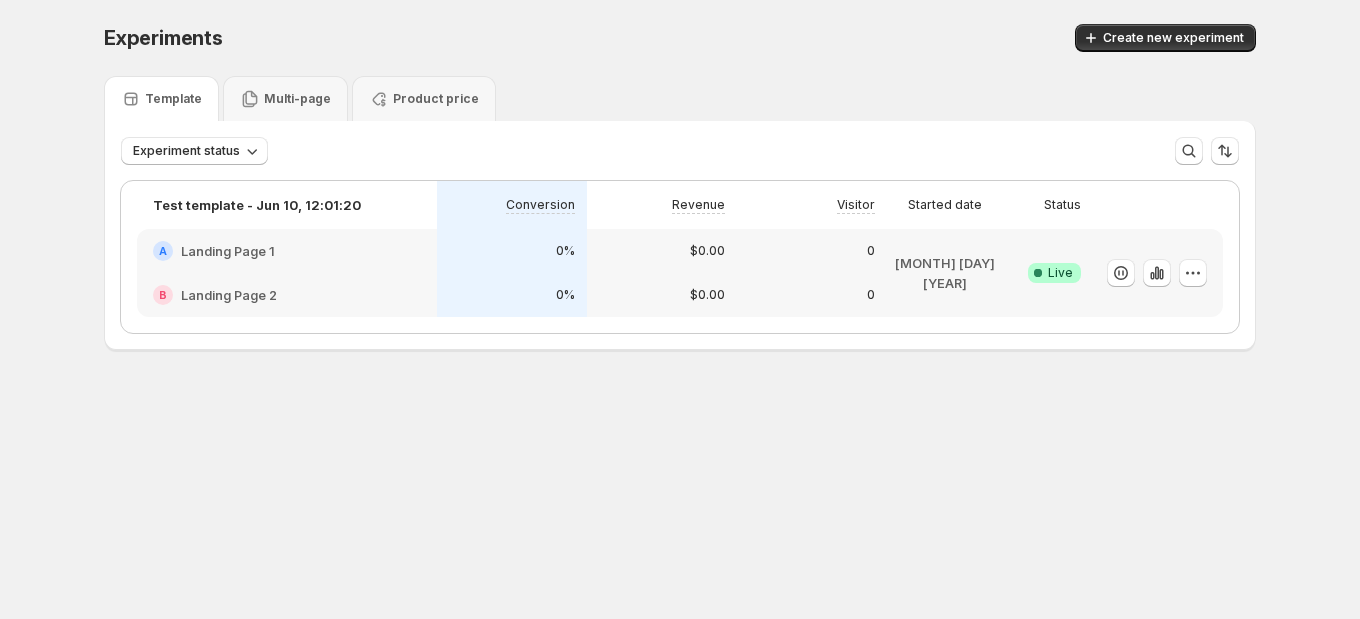 click on "Template" at bounding box center (173, 99) 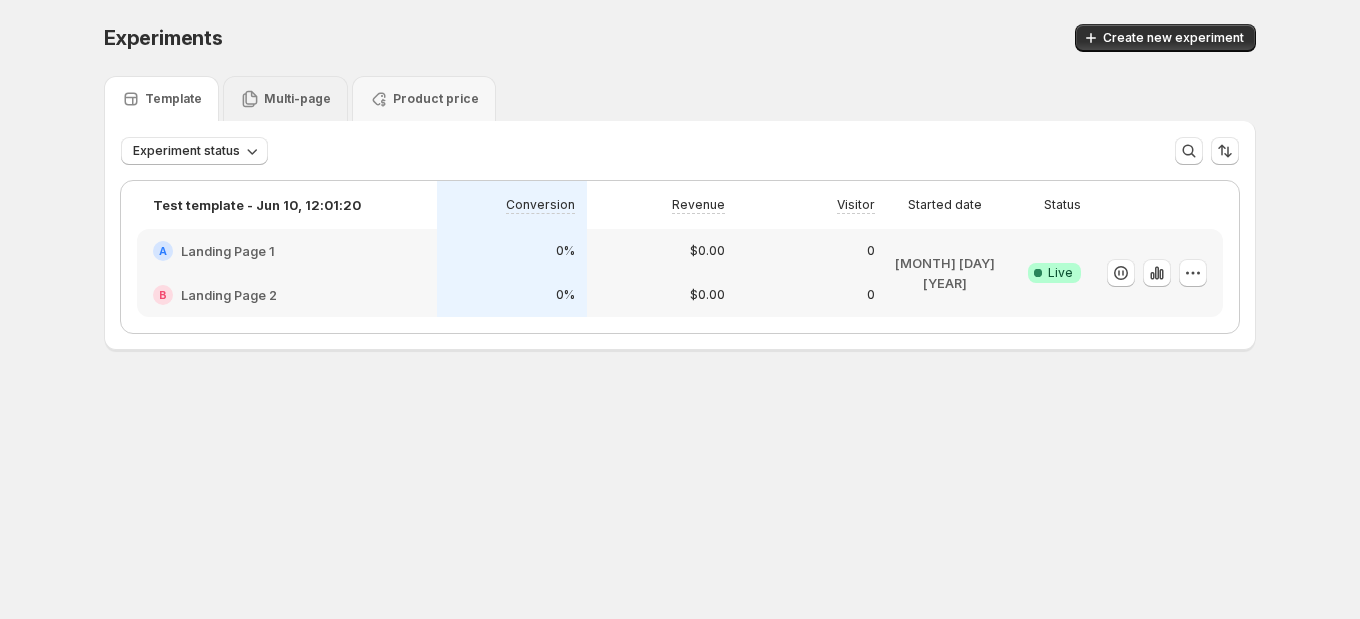 click on "Multi-page" at bounding box center (297, 99) 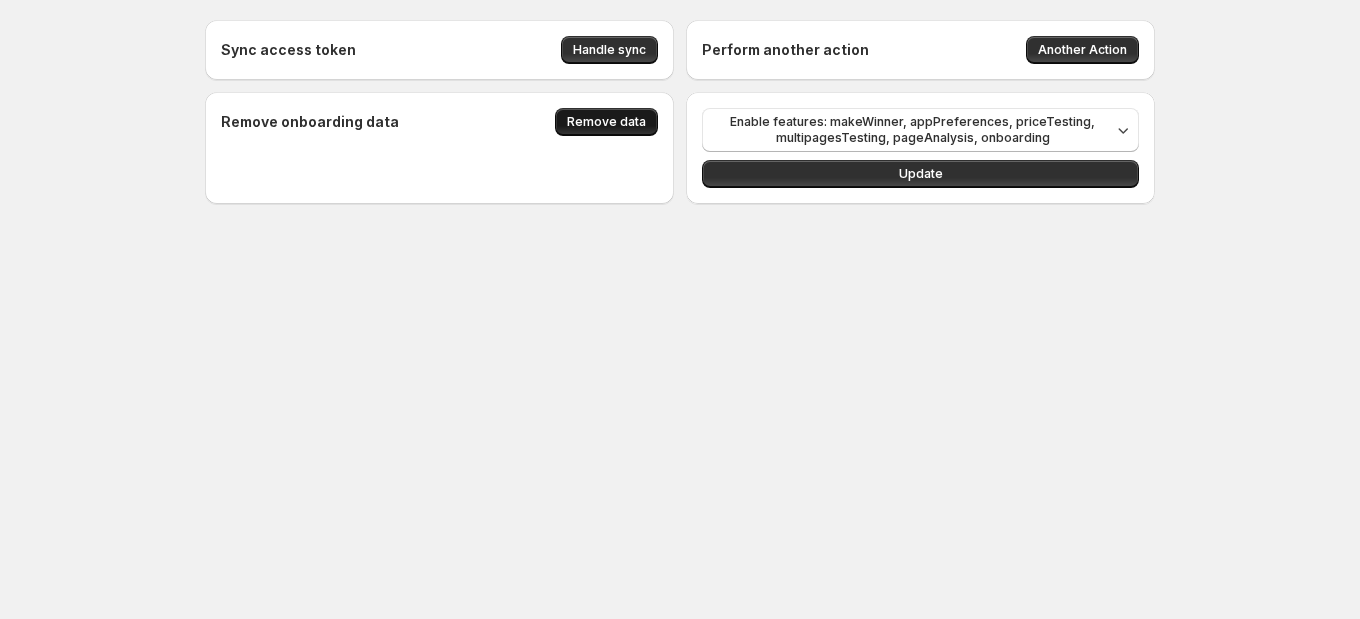 click on "Remove data" at bounding box center [606, 122] 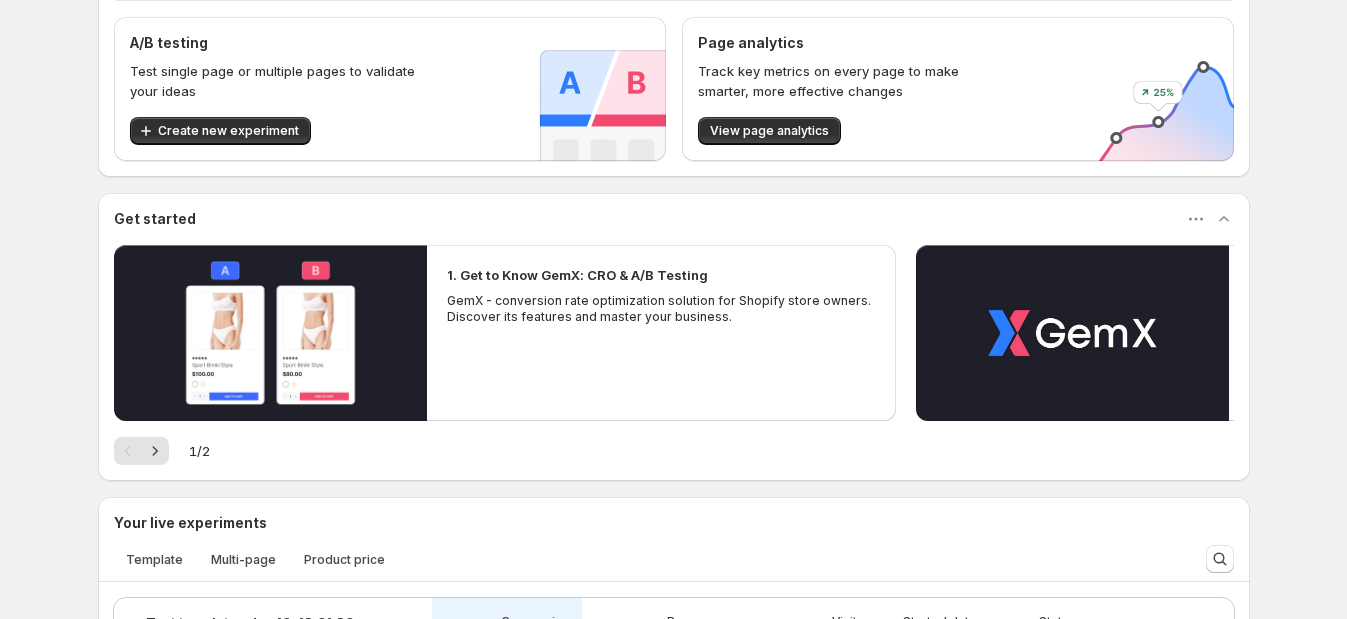 scroll, scrollTop: 99, scrollLeft: 0, axis: vertical 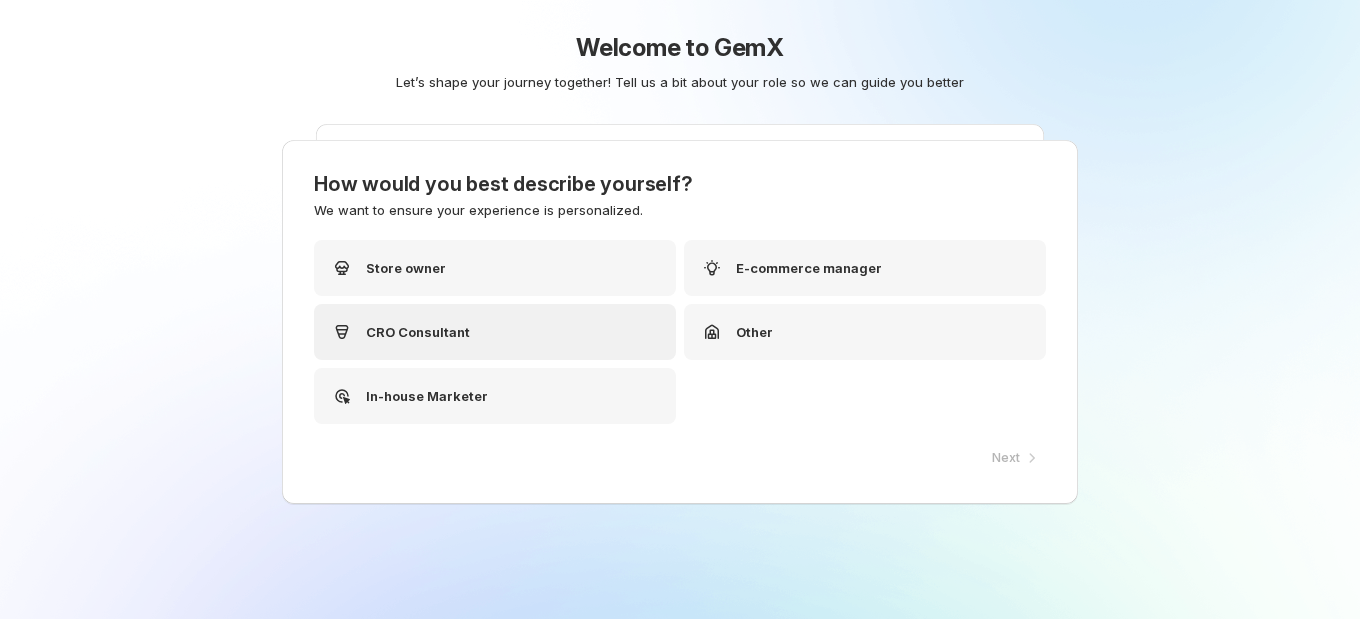 click on "CRO Consultant" at bounding box center [418, 332] 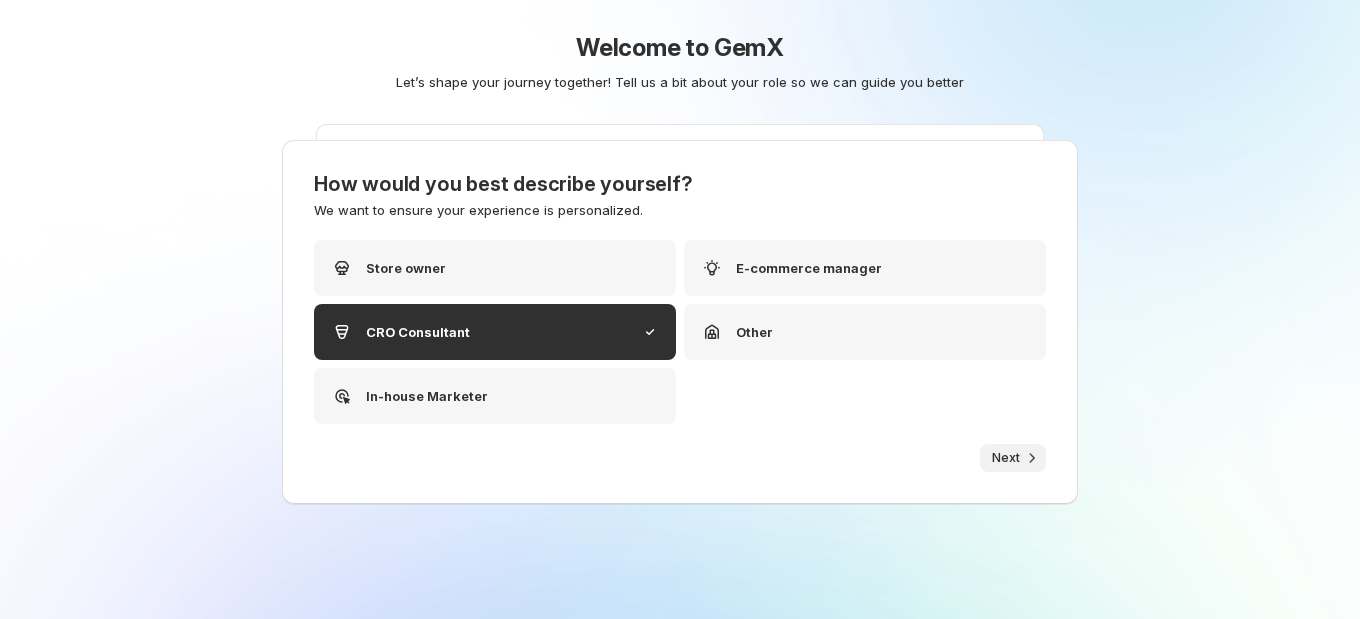 click on "Next" at bounding box center [1013, 458] 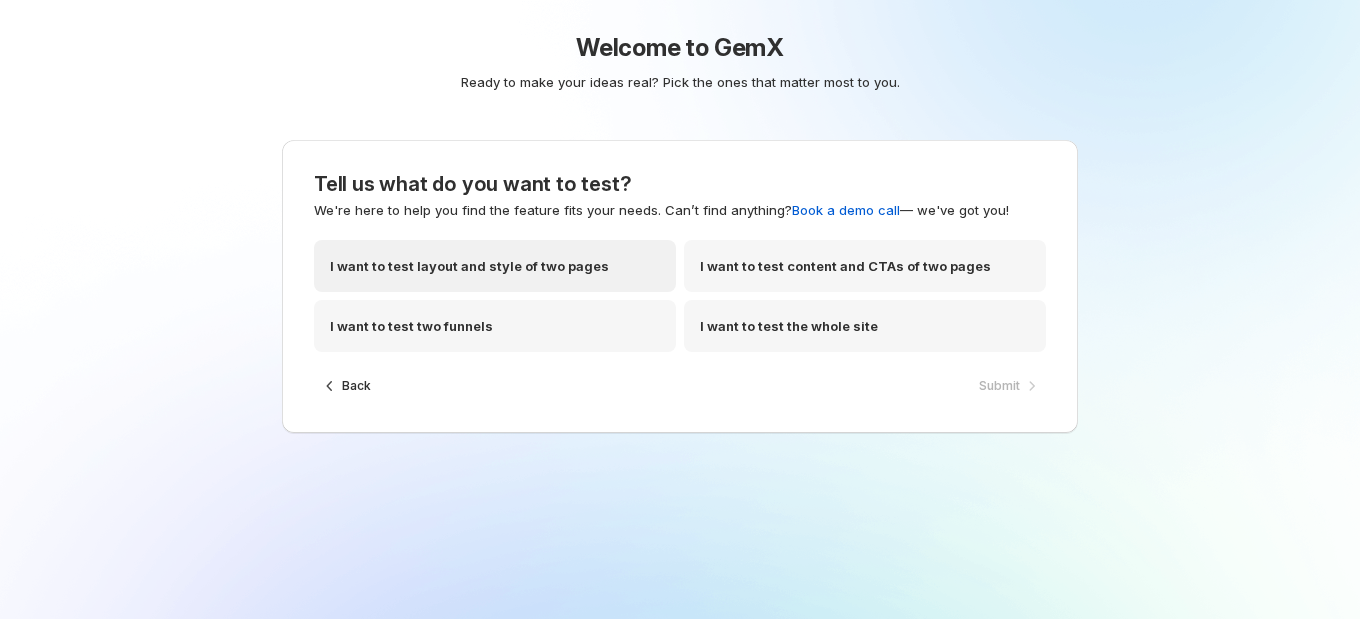 drag, startPoint x: 531, startPoint y: 270, endPoint x: 570, endPoint y: 270, distance: 39 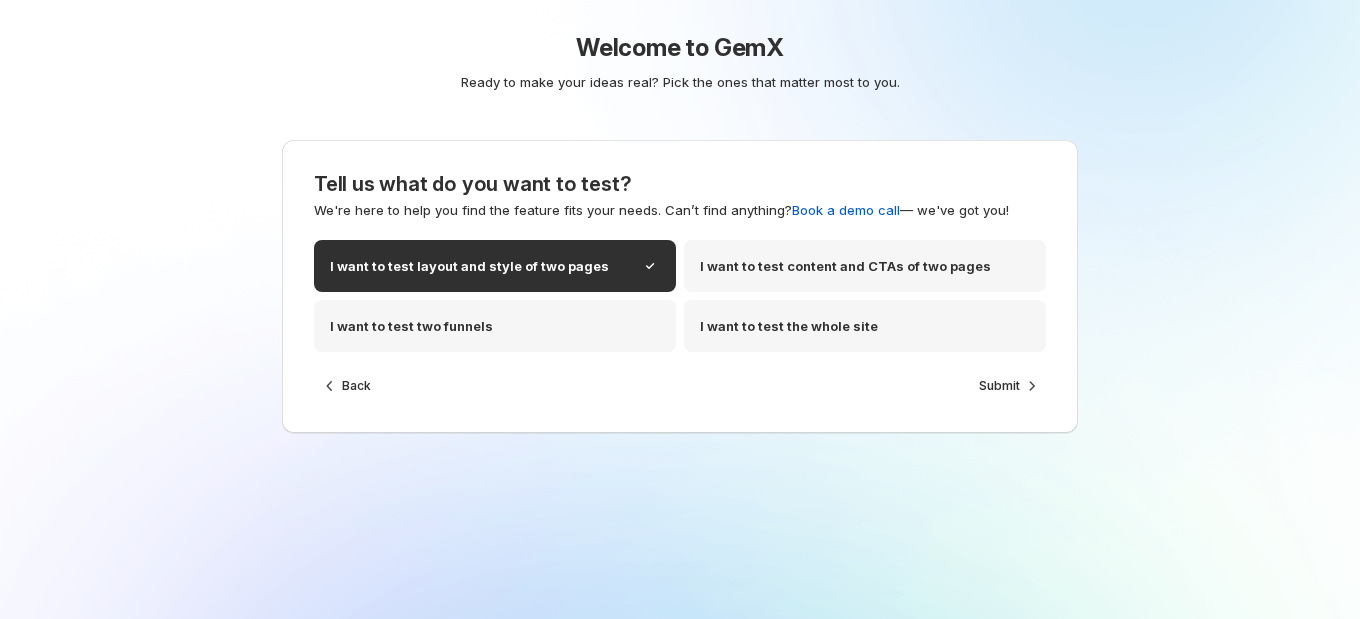 drag, startPoint x: 1010, startPoint y: 385, endPoint x: 1000, endPoint y: 388, distance: 10.440307 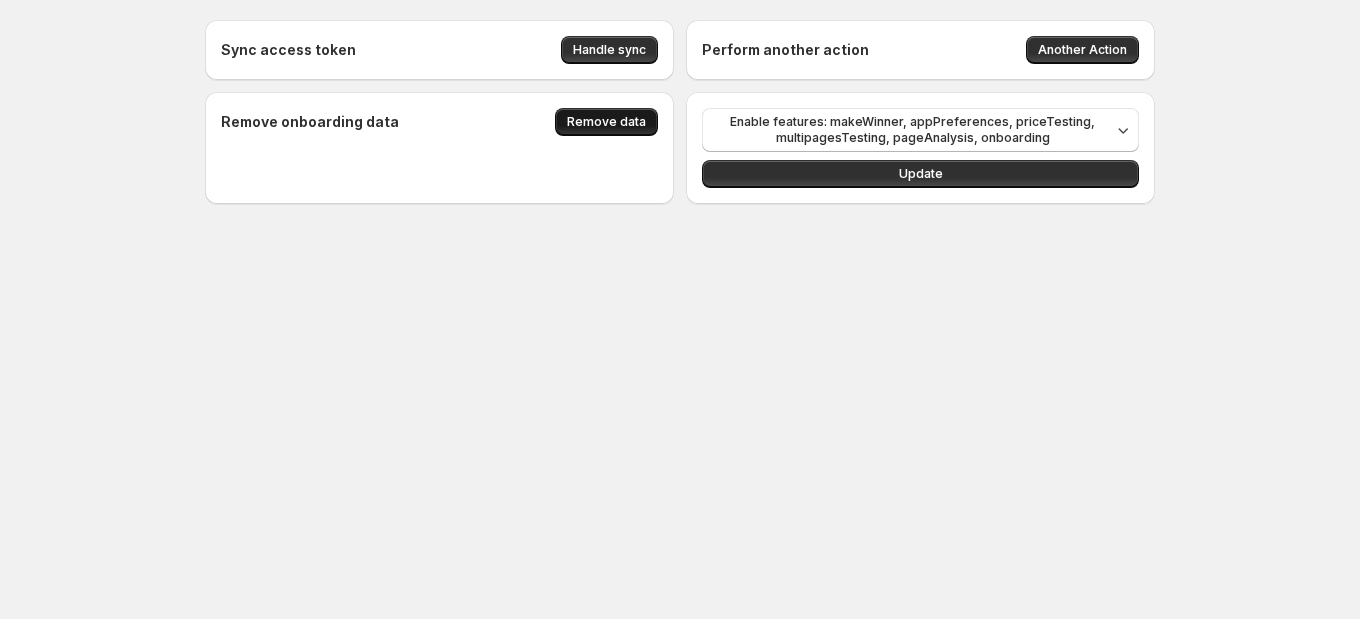 click on "Remove data" at bounding box center (606, 122) 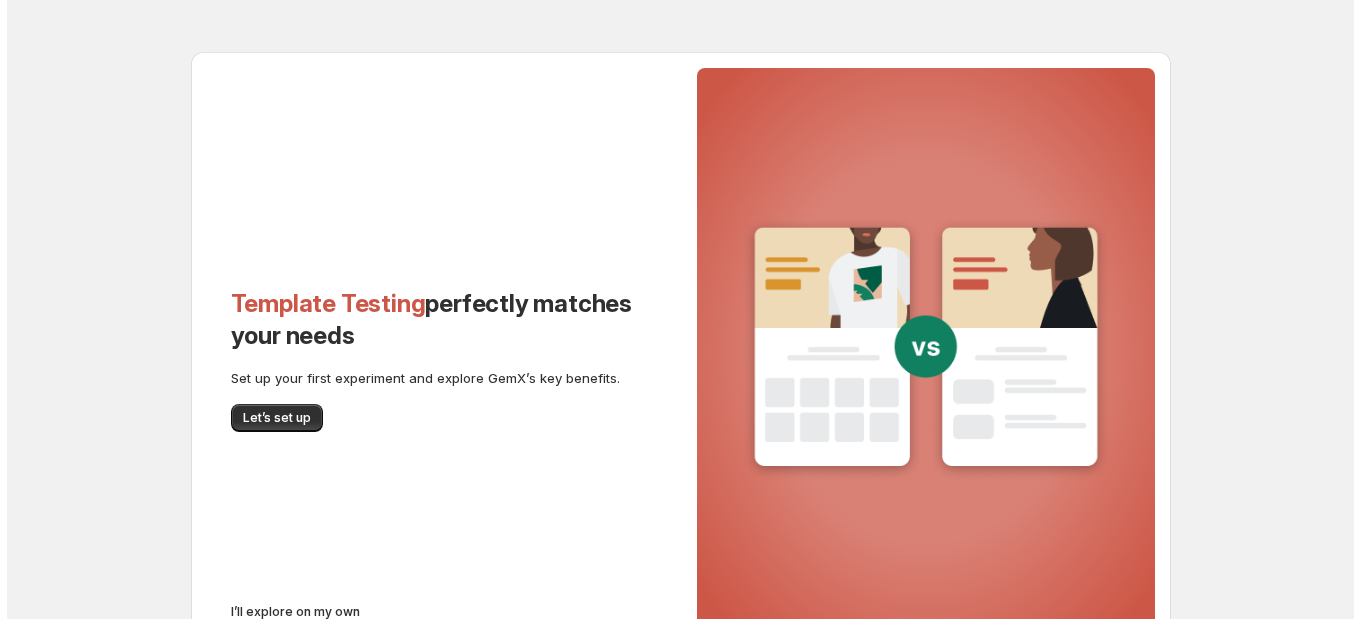 scroll, scrollTop: 0, scrollLeft: 0, axis: both 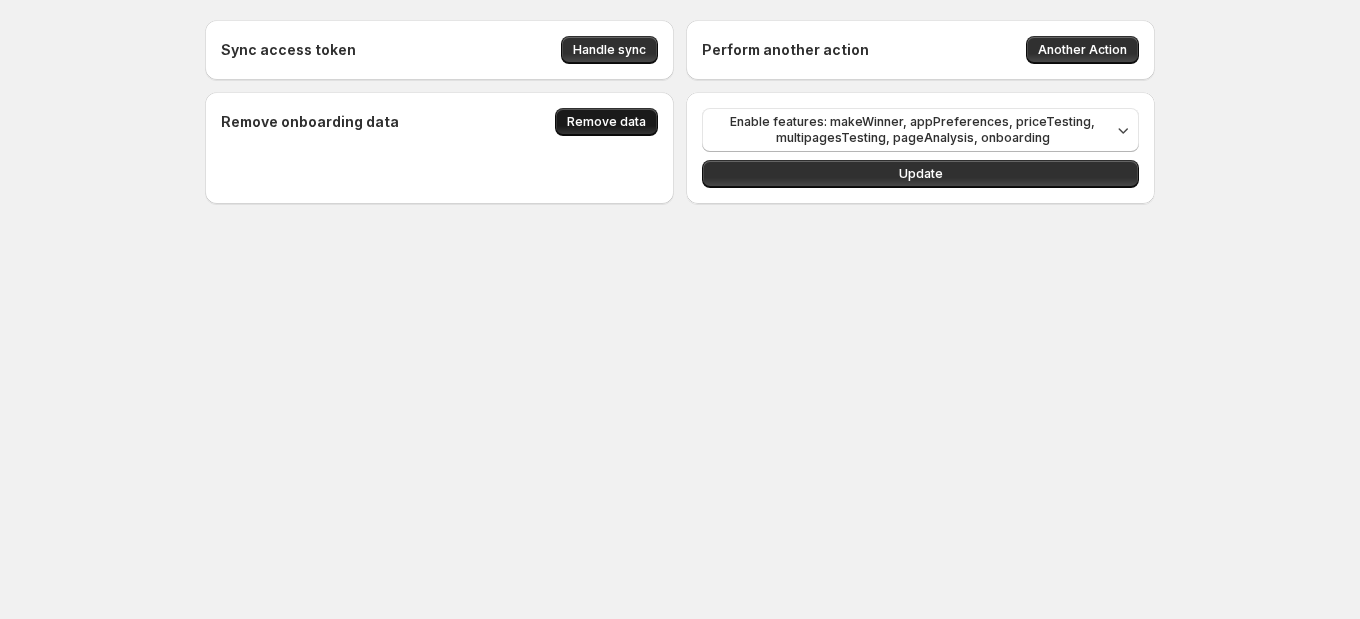 click on "Remove data" at bounding box center (606, 122) 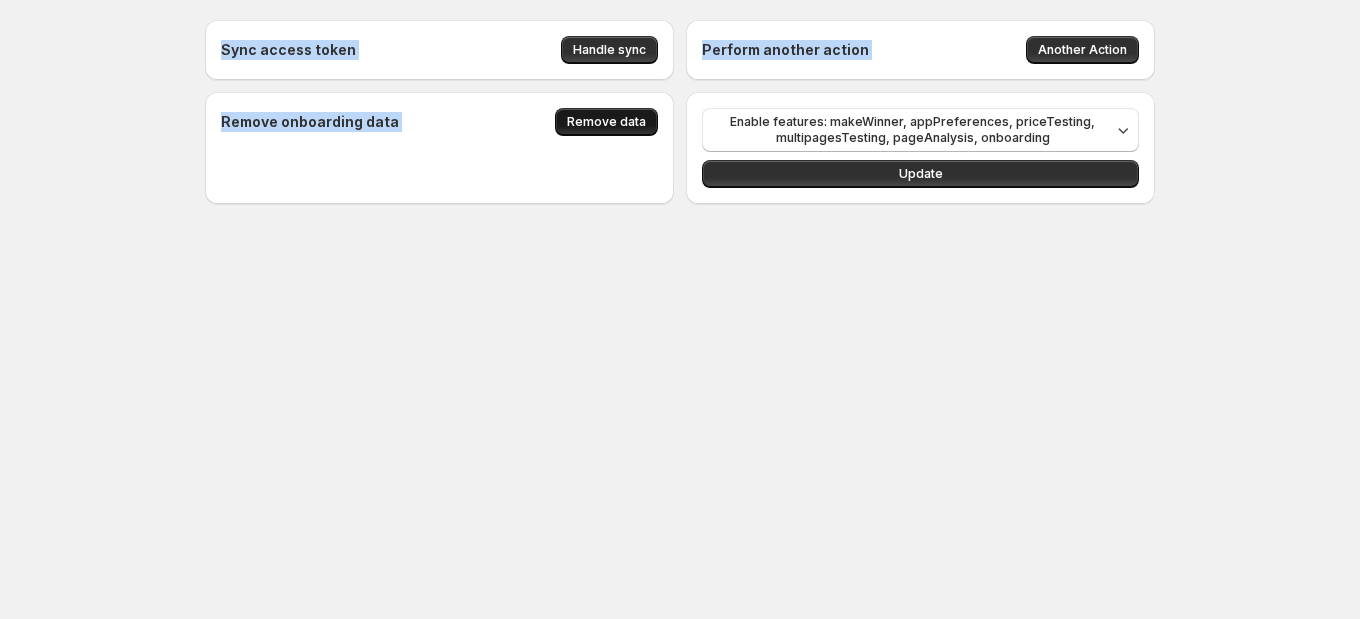 click on "Remove onboarding data Remove data" at bounding box center (439, 122) 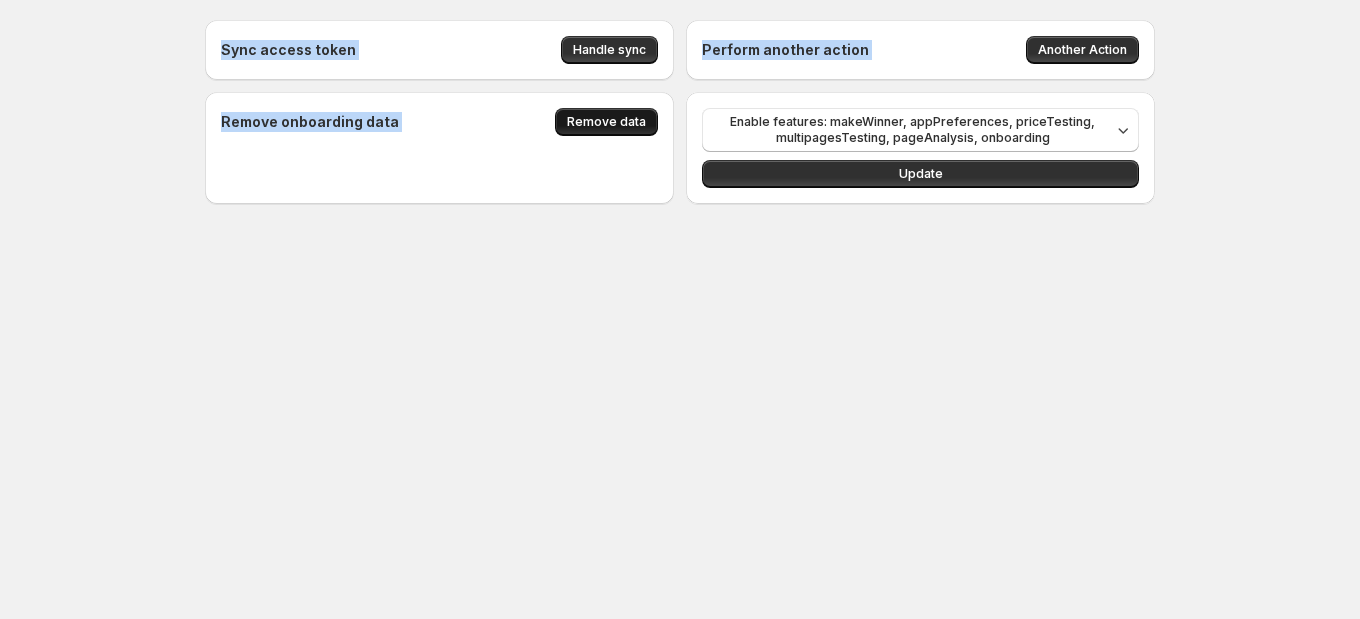 click on "Remove data" at bounding box center [606, 122] 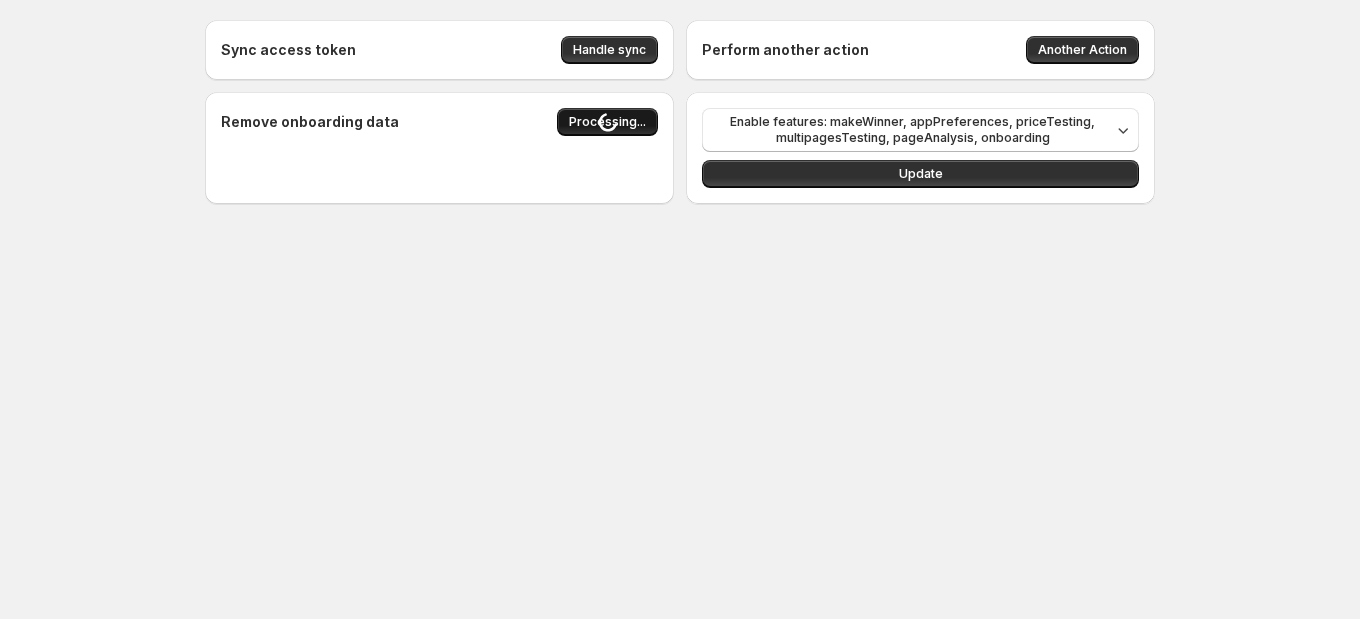 click on "Remove onboarding data Loading Processing..." at bounding box center [439, 122] 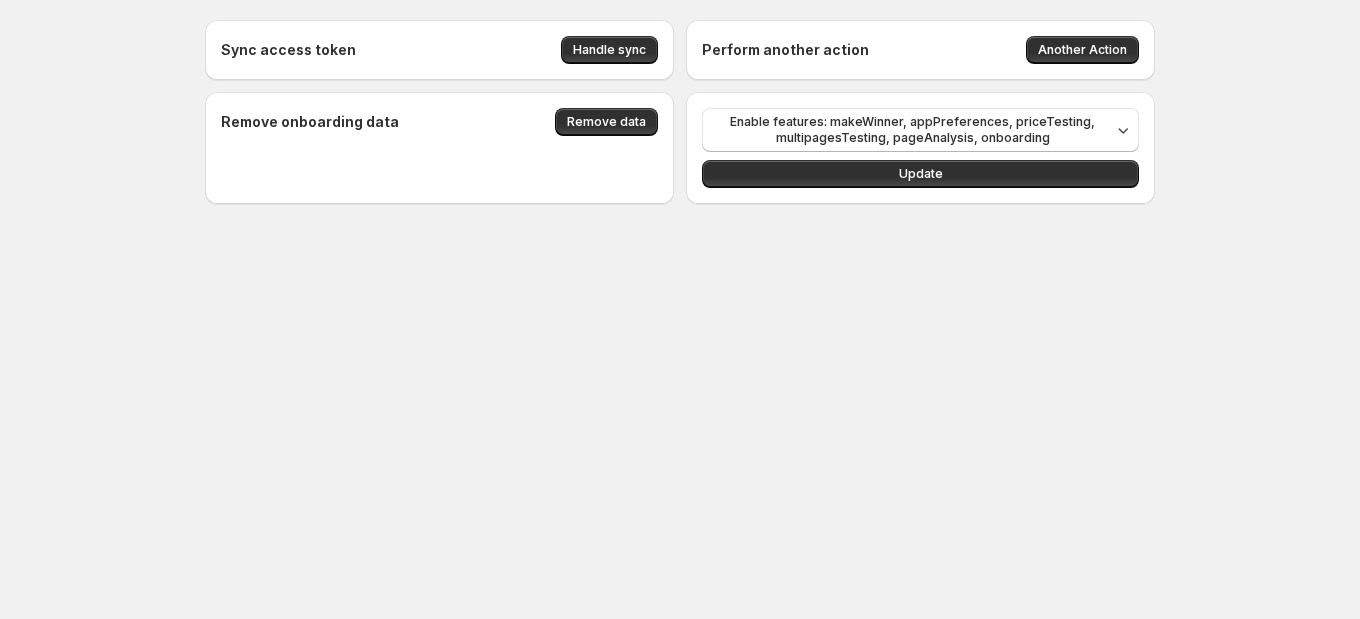 scroll, scrollTop: 0, scrollLeft: 0, axis: both 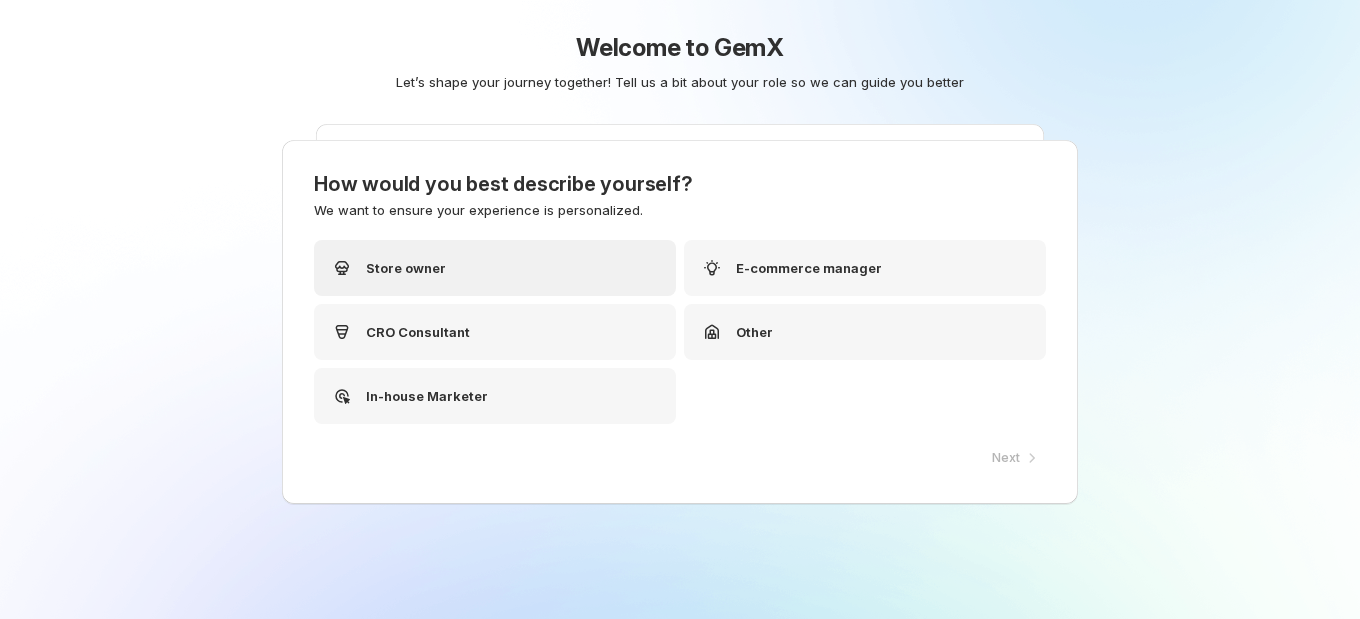 click on "Store owner" at bounding box center (495, 268) 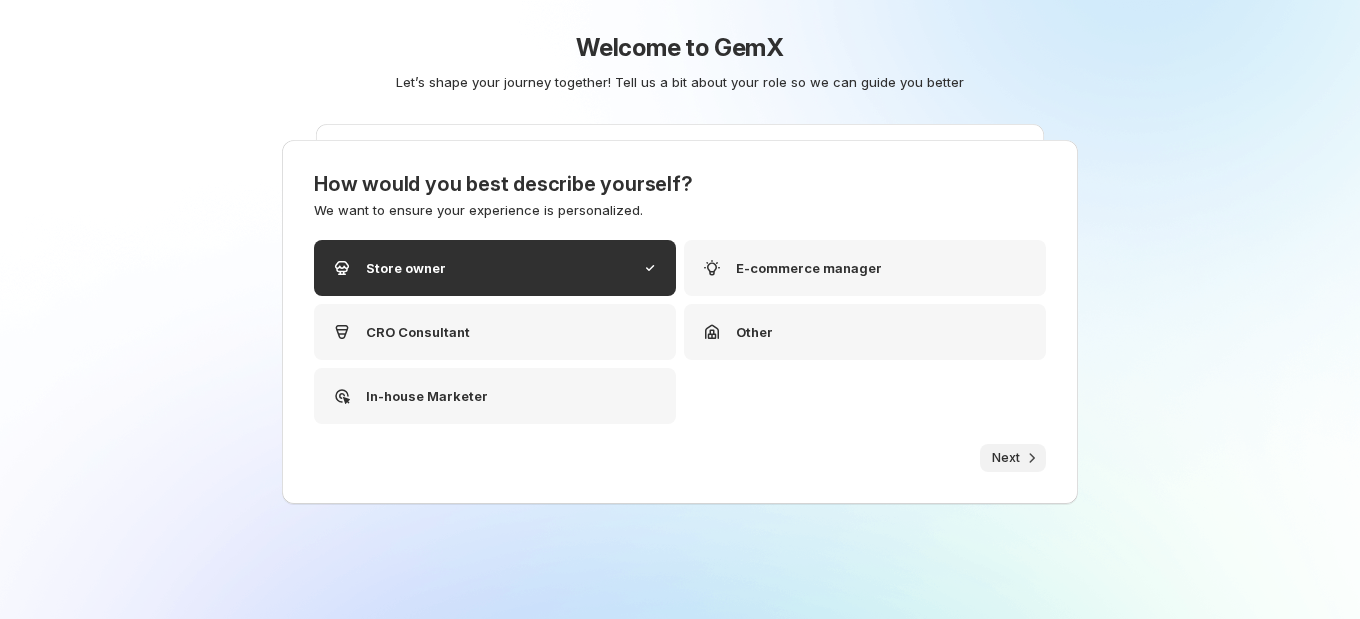 click on "Next" at bounding box center [1013, 458] 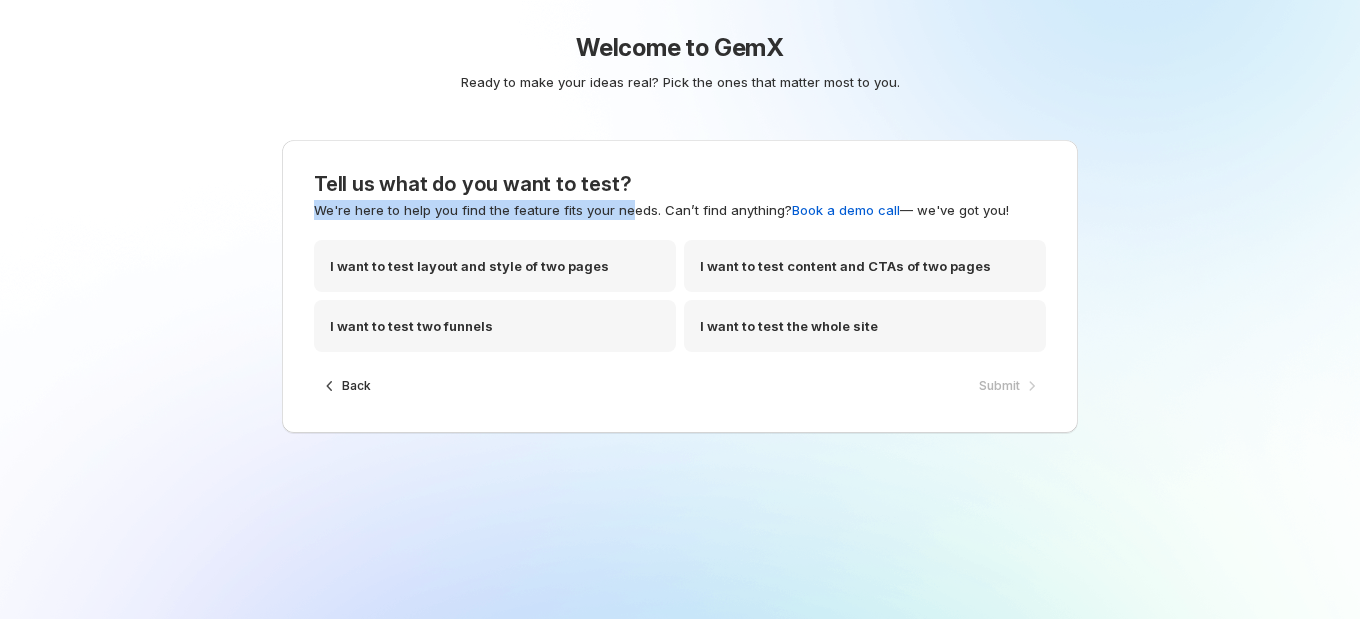 drag, startPoint x: 619, startPoint y: 185, endPoint x: 625, endPoint y: 202, distance: 18.027756 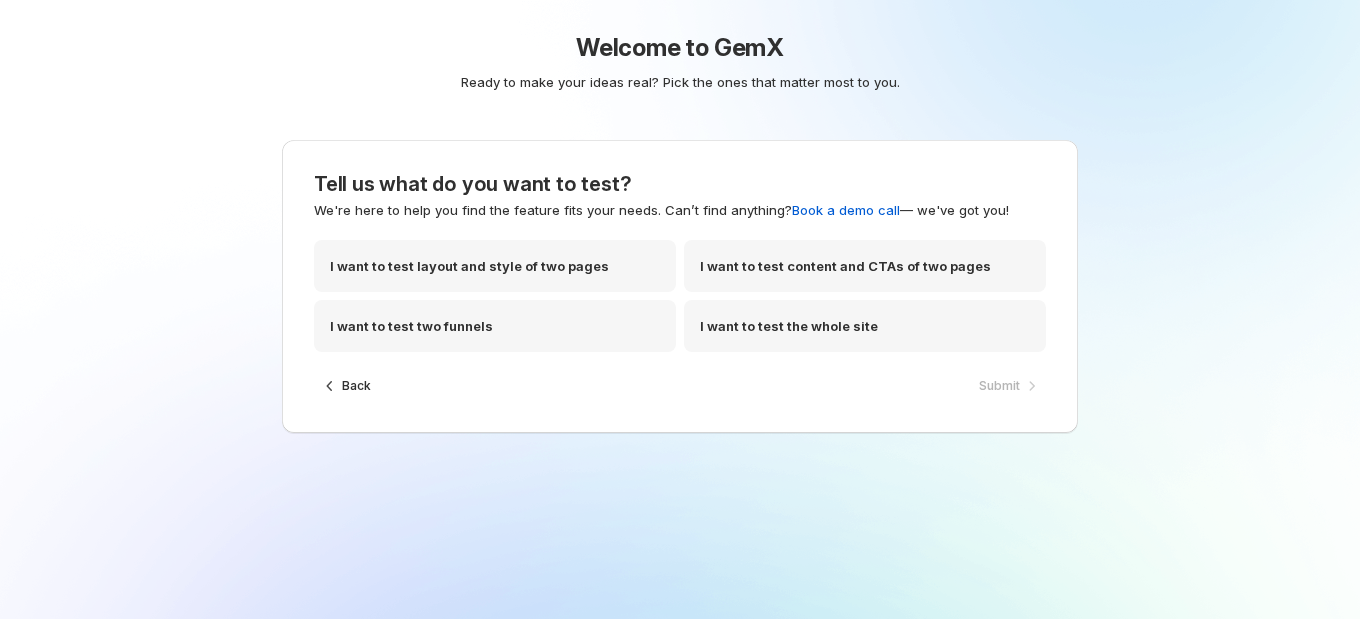 click on "Welcome to GemX Ready to make your ideas real? Pick the ones that matter most to you. How would you best describe yourself? We want to ensure your experience is personalized. Store owner E-commerce manager CRO Consultant Other In-house Marketer Back Next Tell us what do you want to test? We're here to help you find the feature fits your needs. Can’t find anything?  Book a demo call  — we've got you! I want to test layout and style of two pages I want to test content and CTAs of two pages I want to test two funnels I want to test the whole site Back Submit" at bounding box center [680, 110] 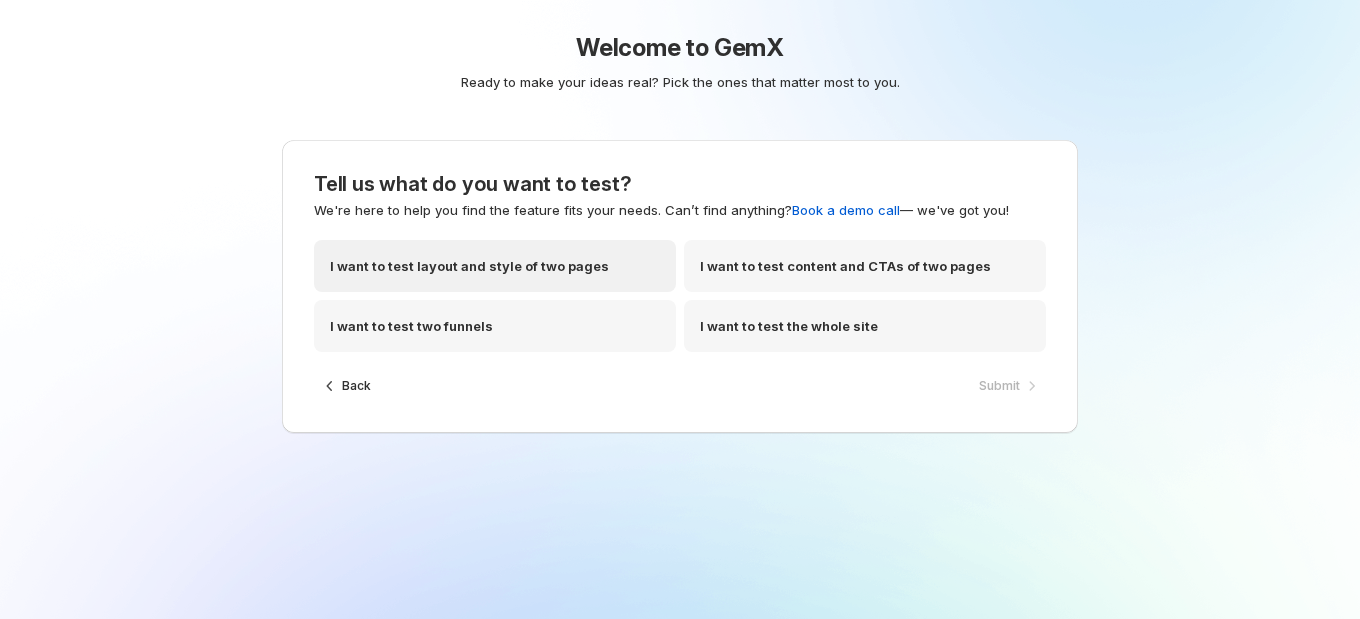 click on "I want to test layout and style of two pages" at bounding box center [469, 266] 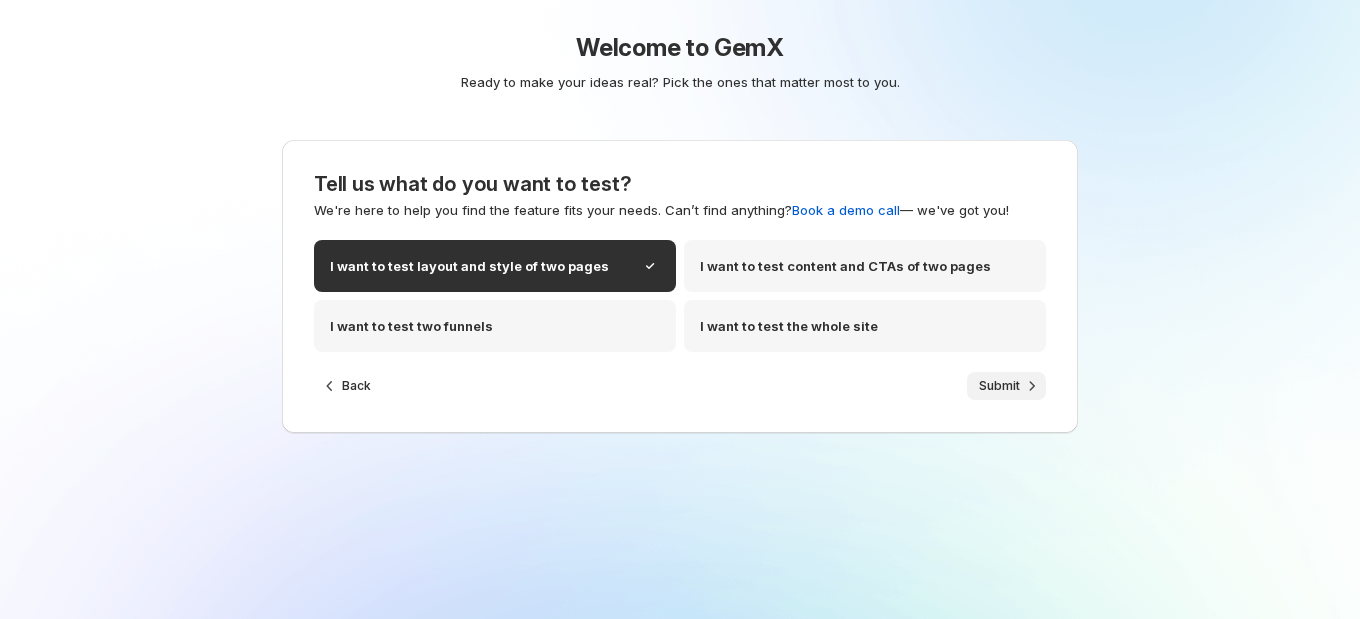 click on "Submit" at bounding box center [1006, 386] 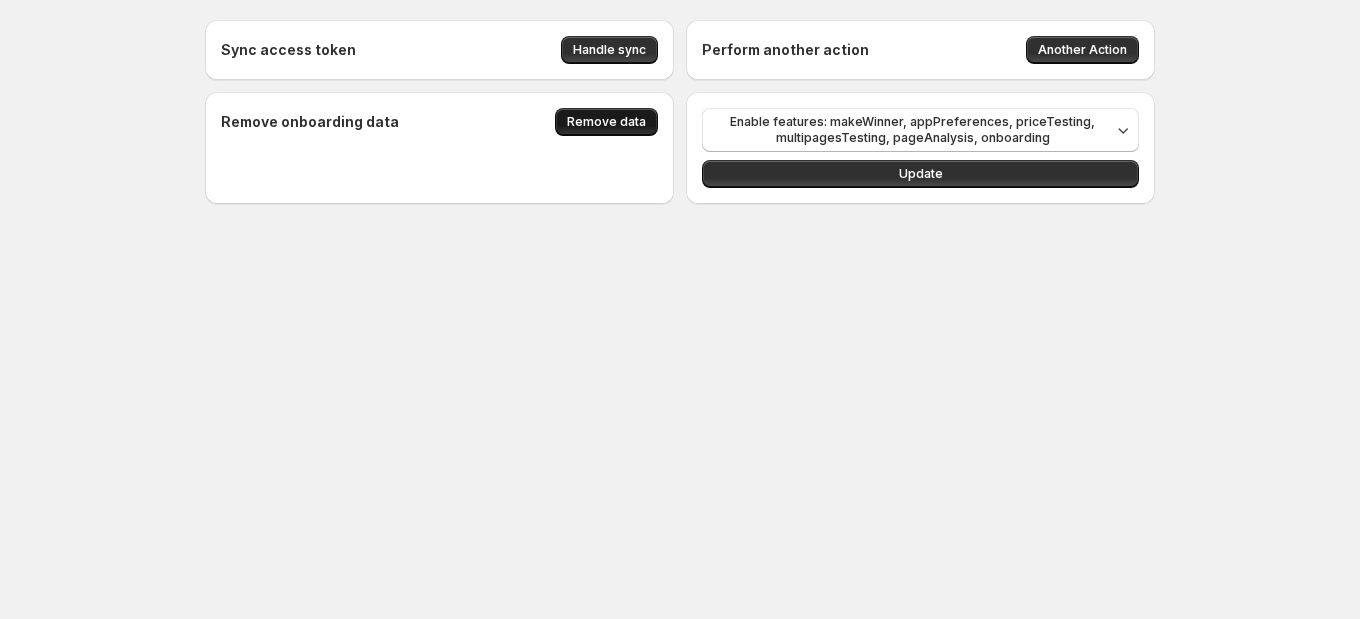 click on "Remove data" at bounding box center (606, 122) 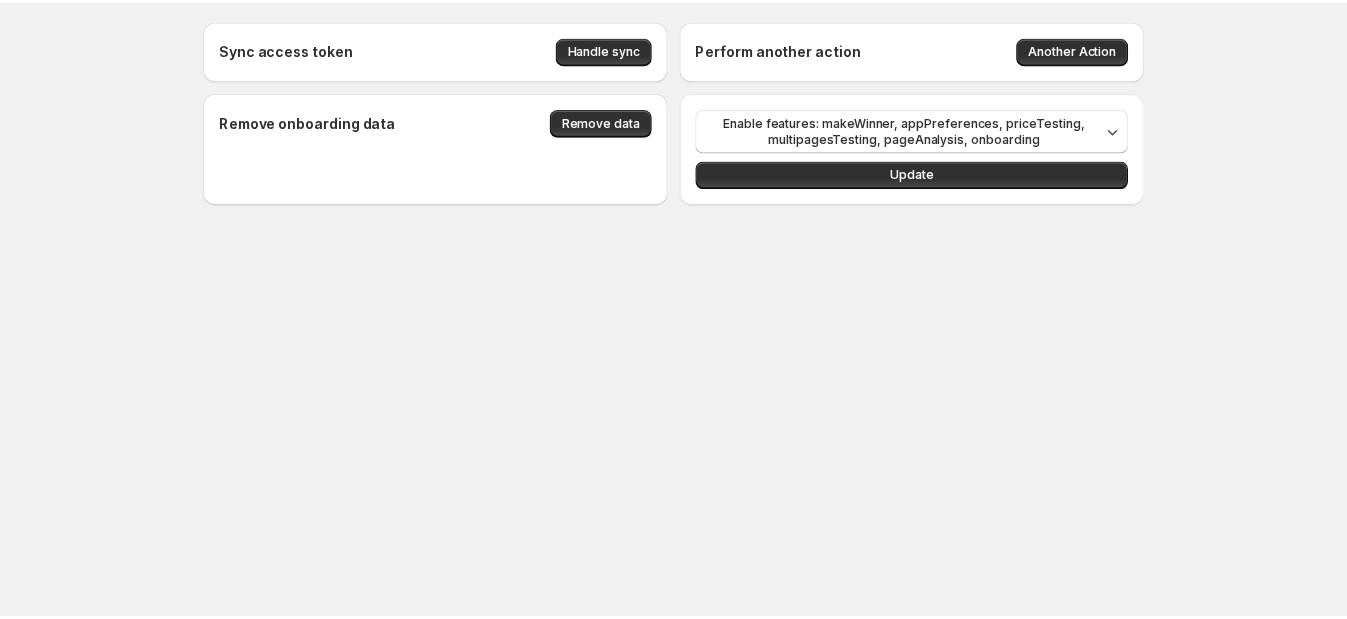 scroll, scrollTop: 0, scrollLeft: 0, axis: both 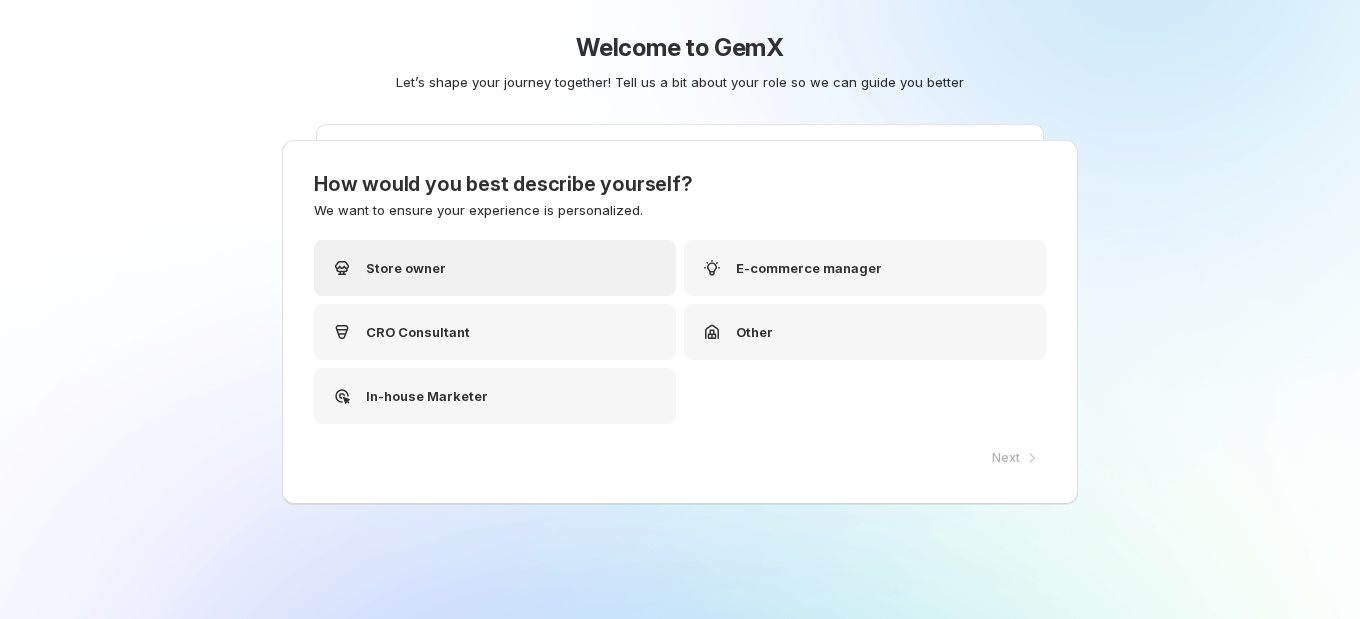 drag, startPoint x: 496, startPoint y: 271, endPoint x: 533, endPoint y: 290, distance: 41.59327 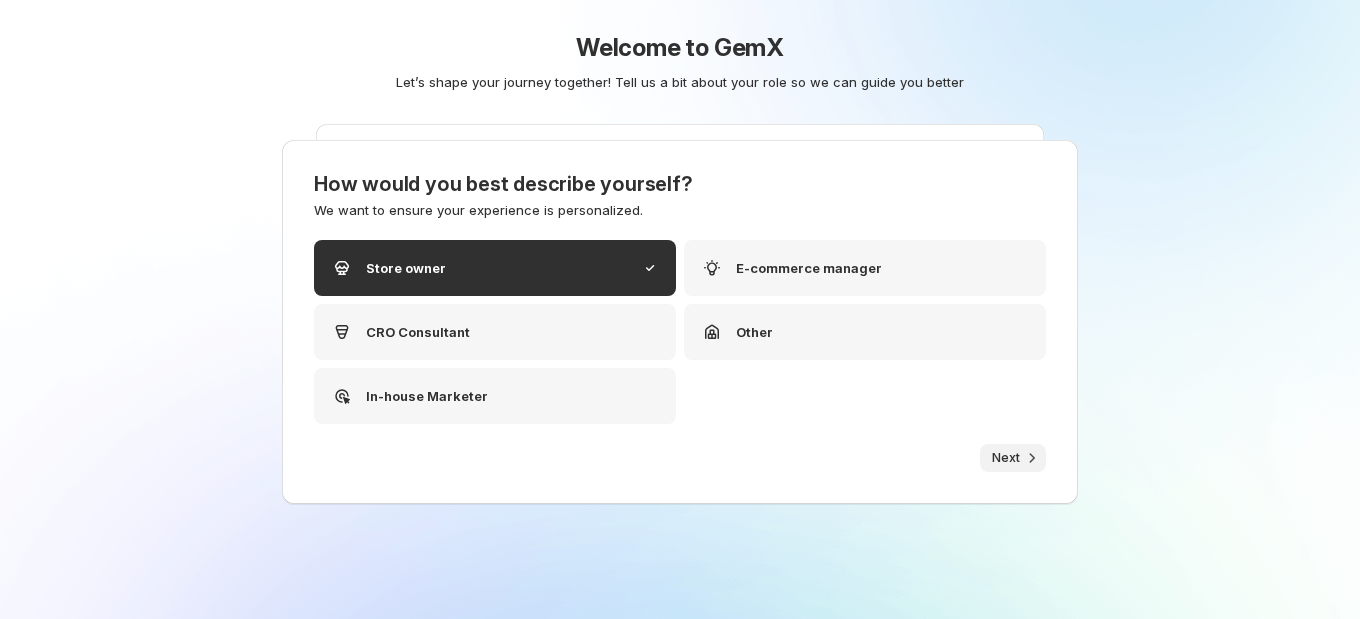click on "Next" at bounding box center [1013, 458] 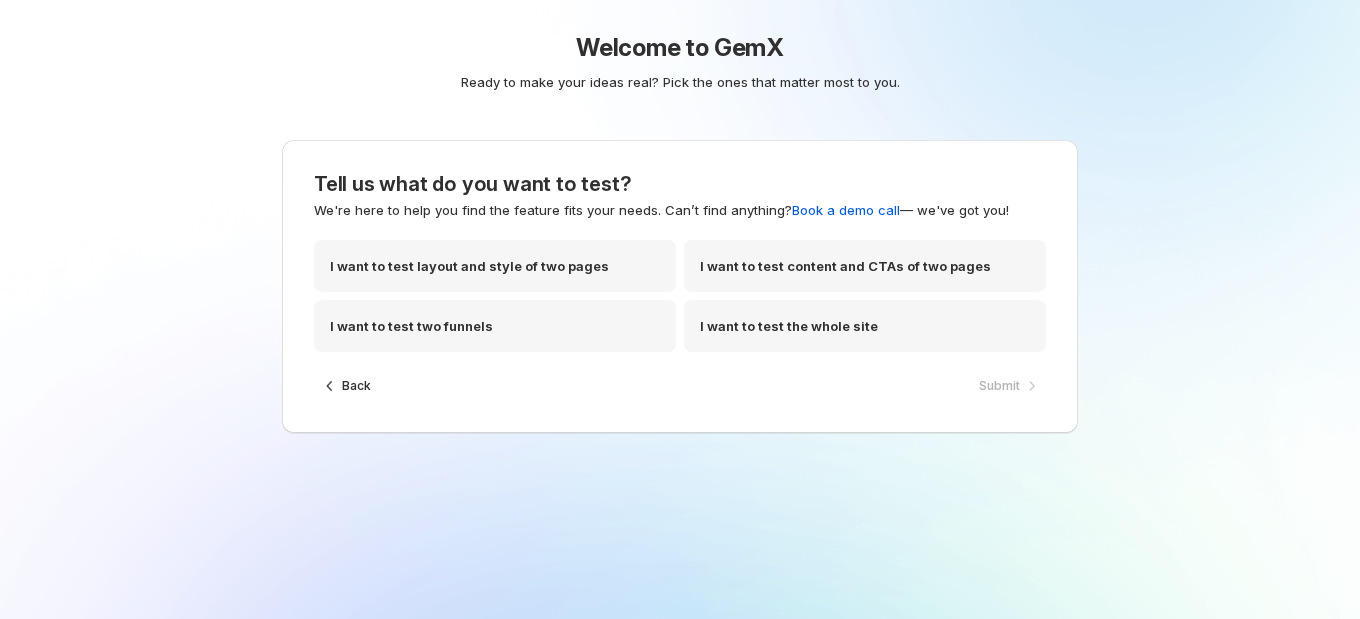 click on "We're here to help you find the feature fits your needs. Can’t find anything?  Book a demo call  — we've got you!" at bounding box center [661, 210] 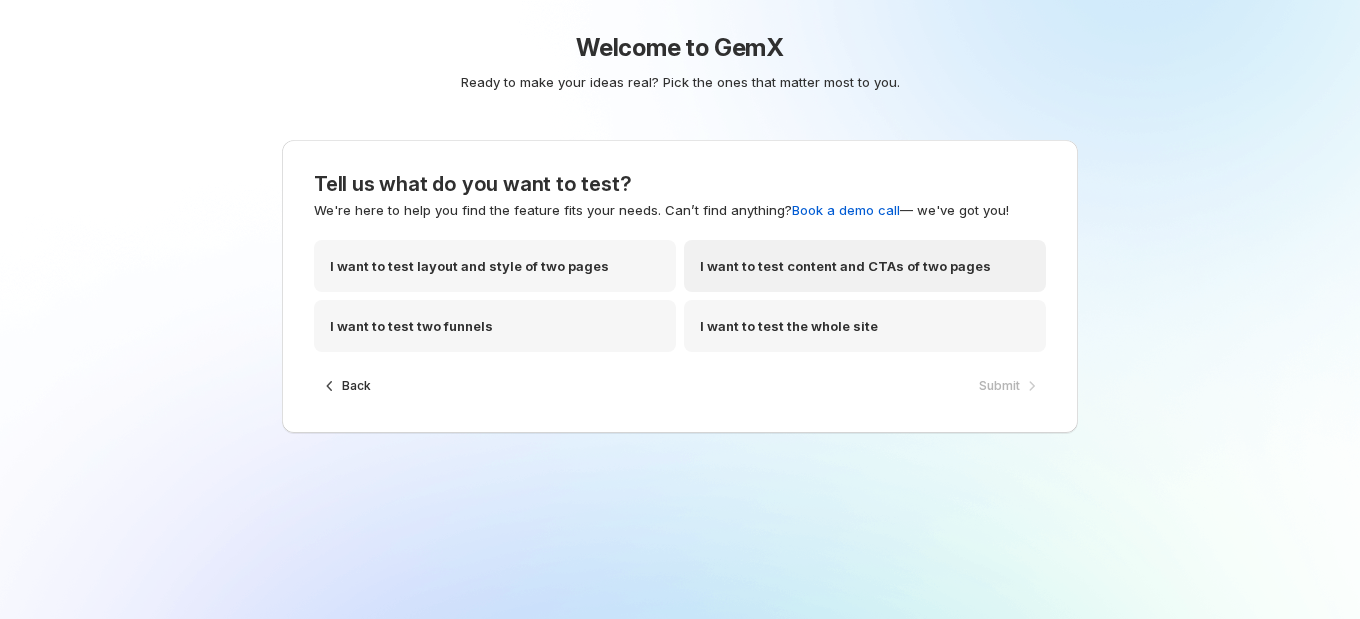 click on "I want to test content and CTAs of two pages" at bounding box center (865, 266) 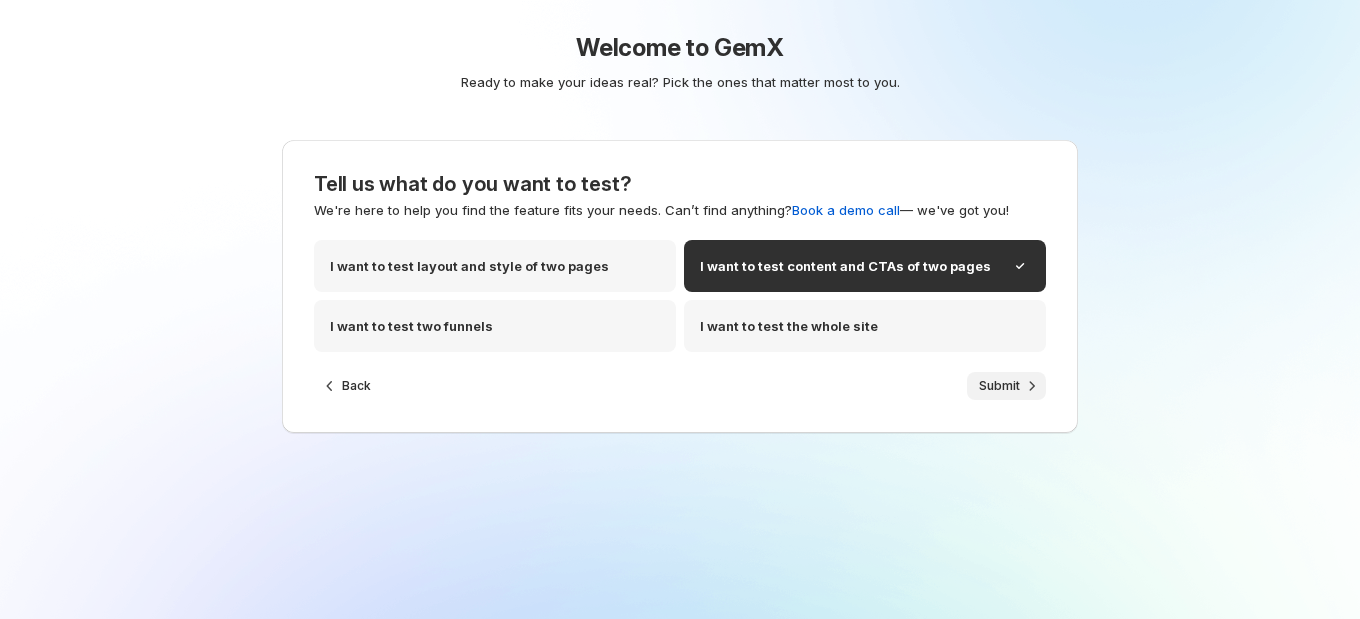click on "Submit" at bounding box center [1006, 386] 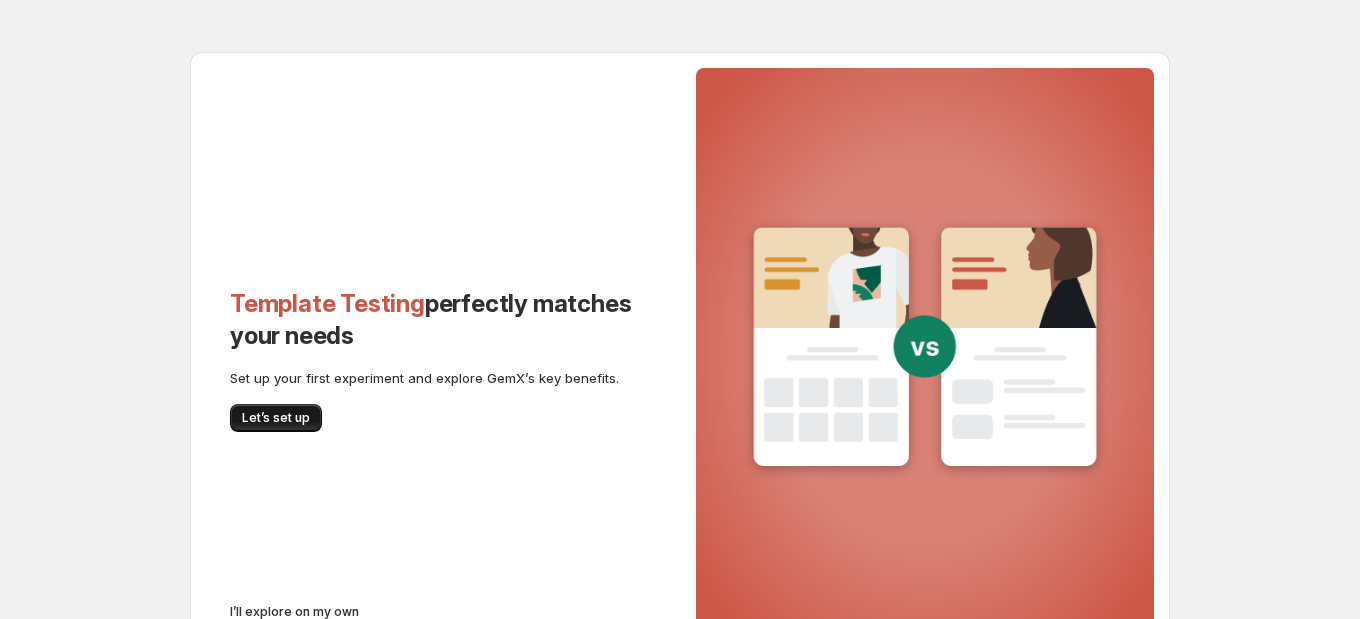click on "Let’s set up" at bounding box center [276, 418] 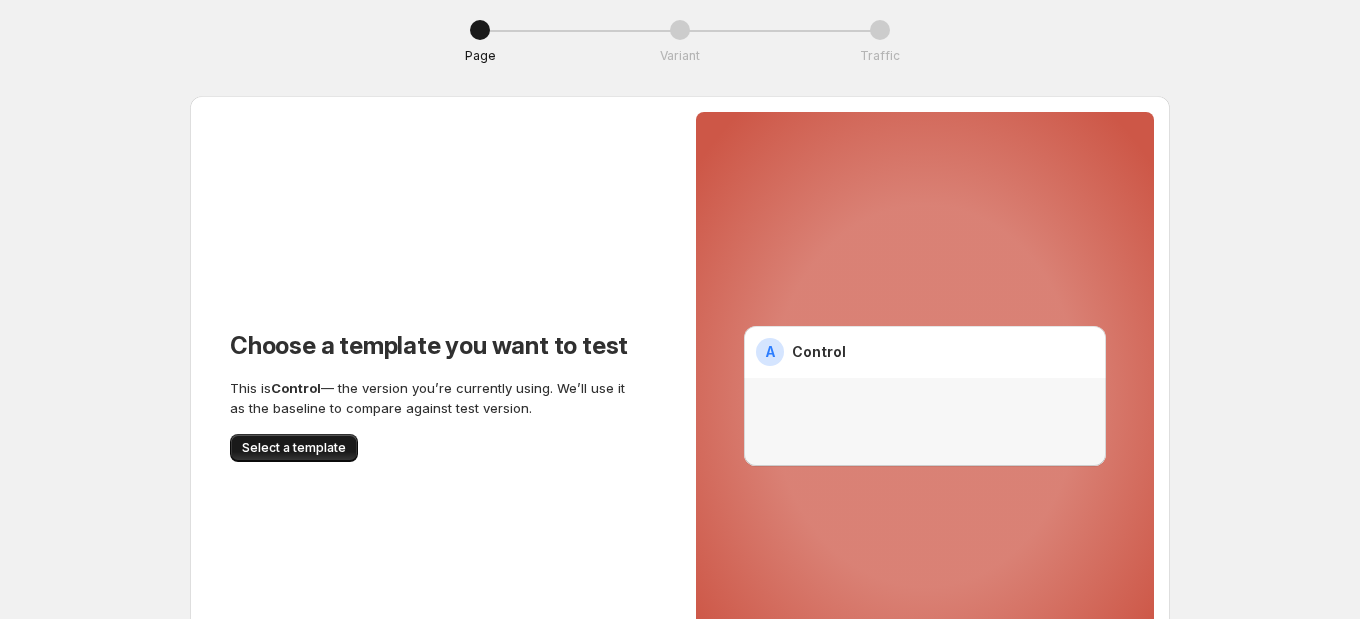 click on "Select a template" at bounding box center (294, 448) 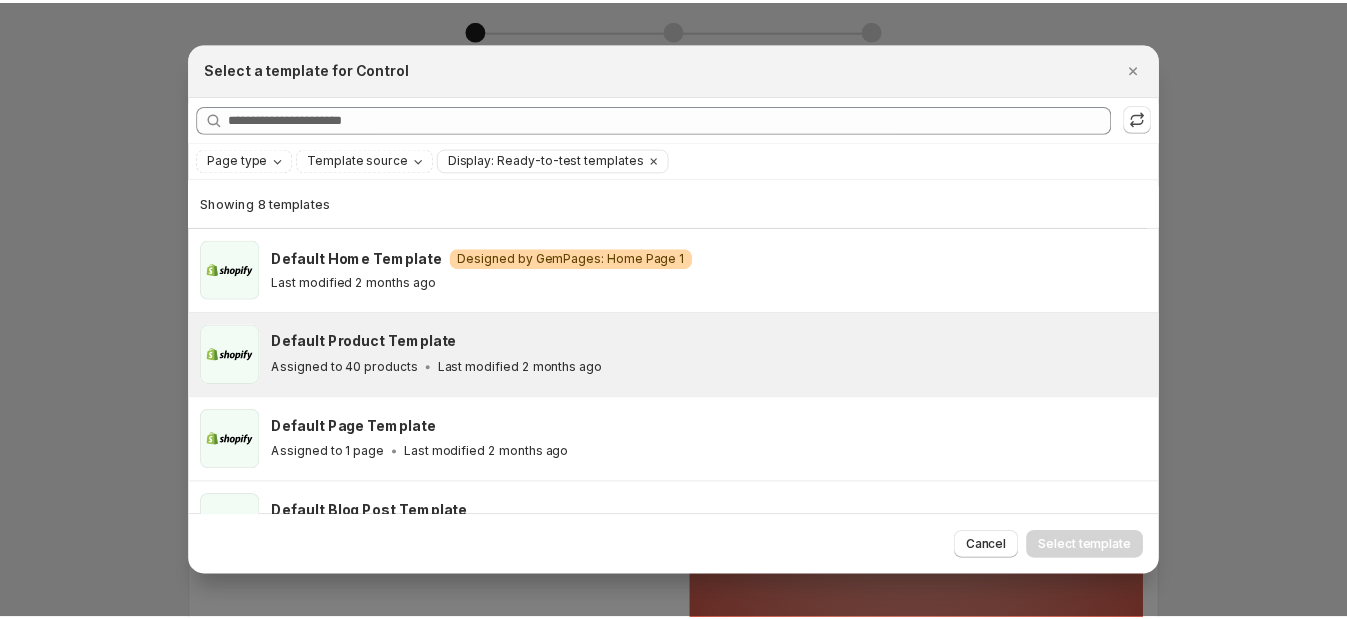 scroll, scrollTop: 174, scrollLeft: 0, axis: vertical 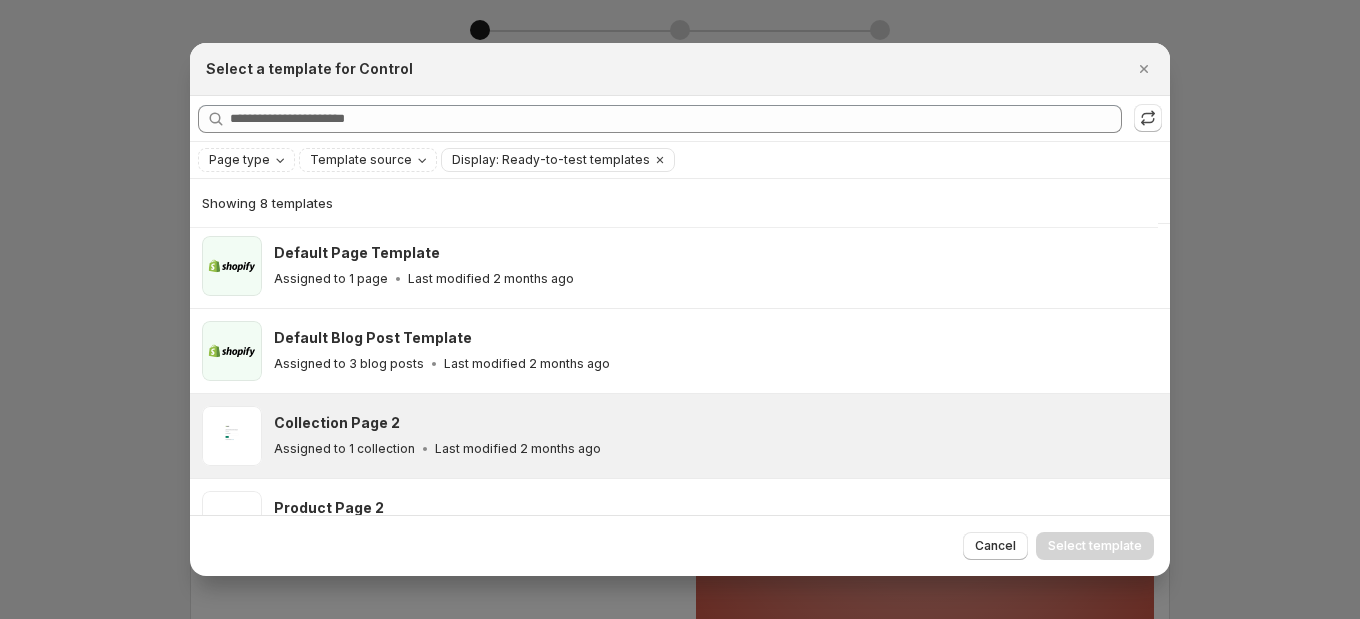 click on "Collection Page 2" at bounding box center [337, 423] 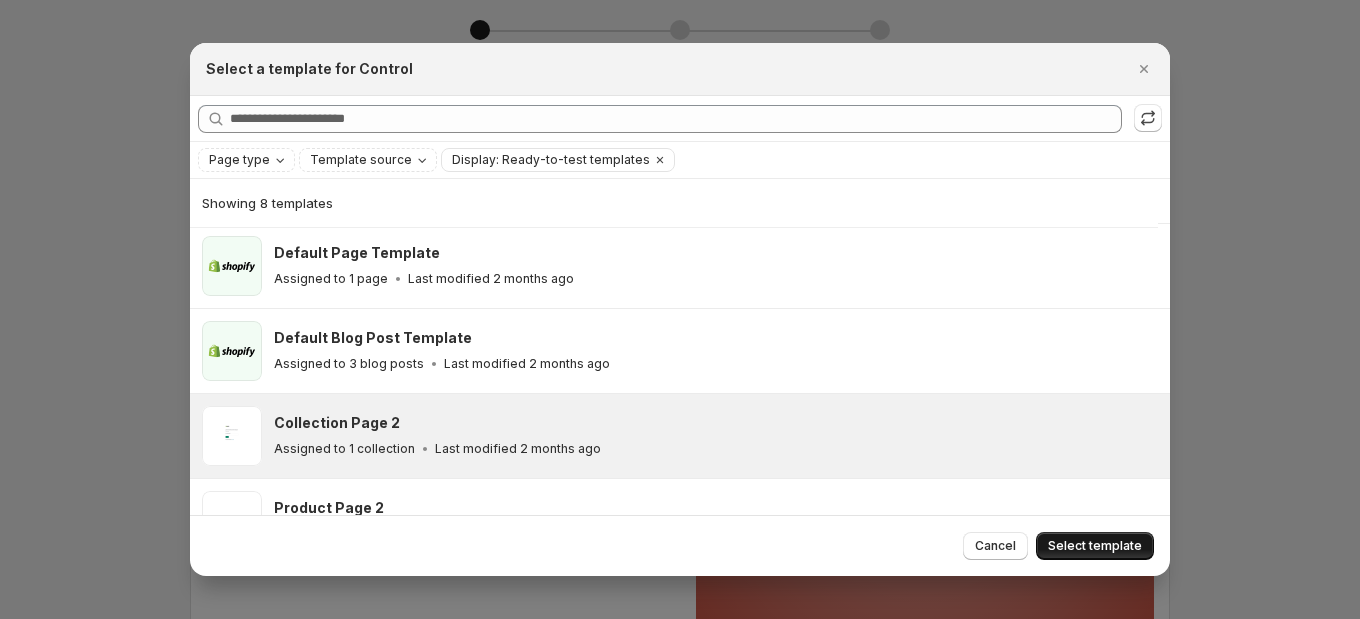 click on "Select template" at bounding box center [1095, 546] 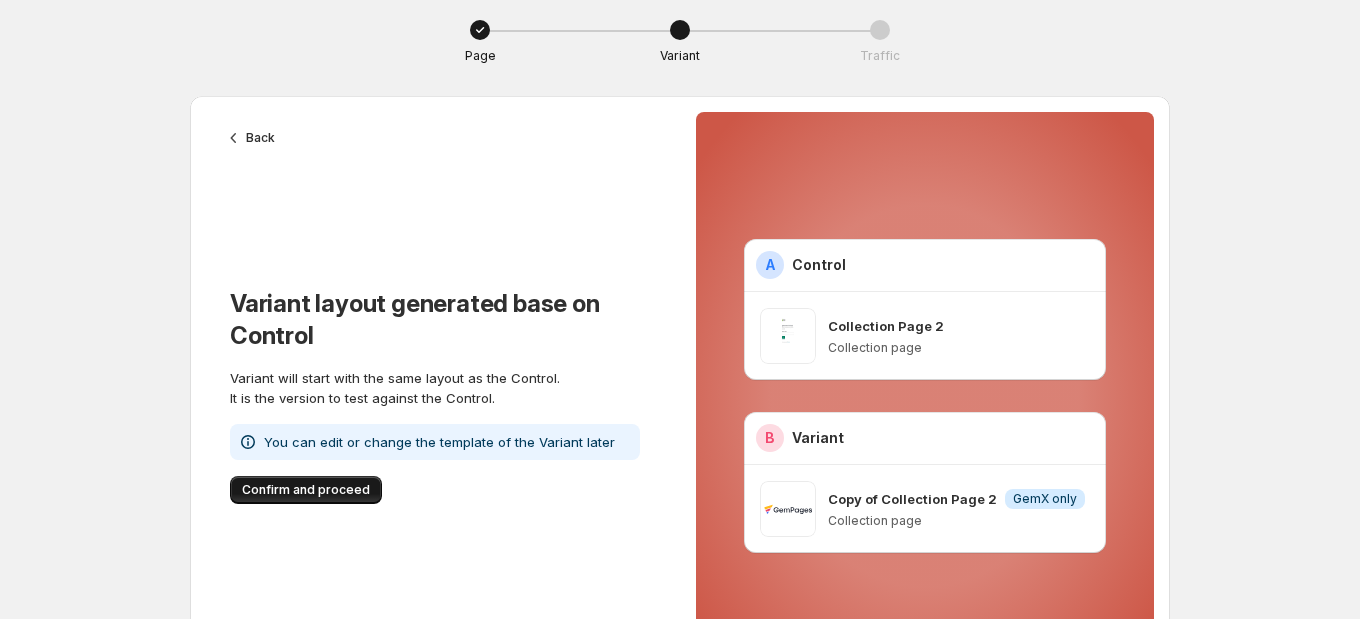 click on "Confirm and proceed" at bounding box center [306, 490] 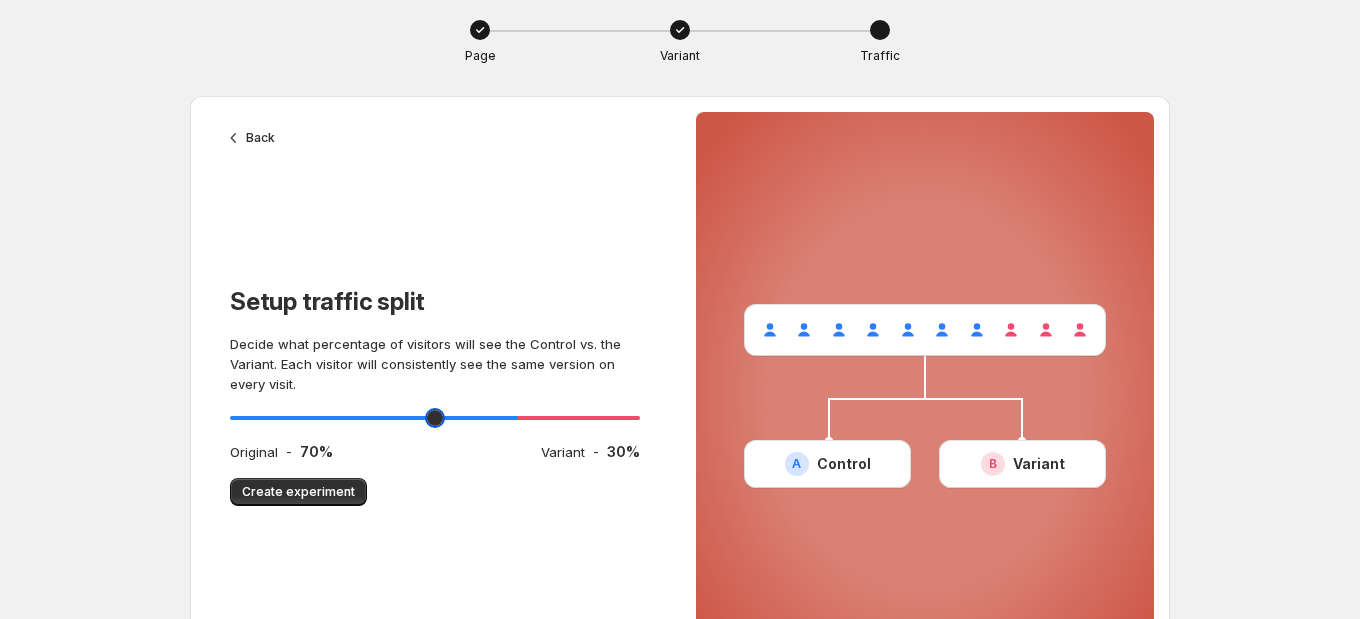 drag, startPoint x: 436, startPoint y: 420, endPoint x: 500, endPoint y: 425, distance: 64.195015 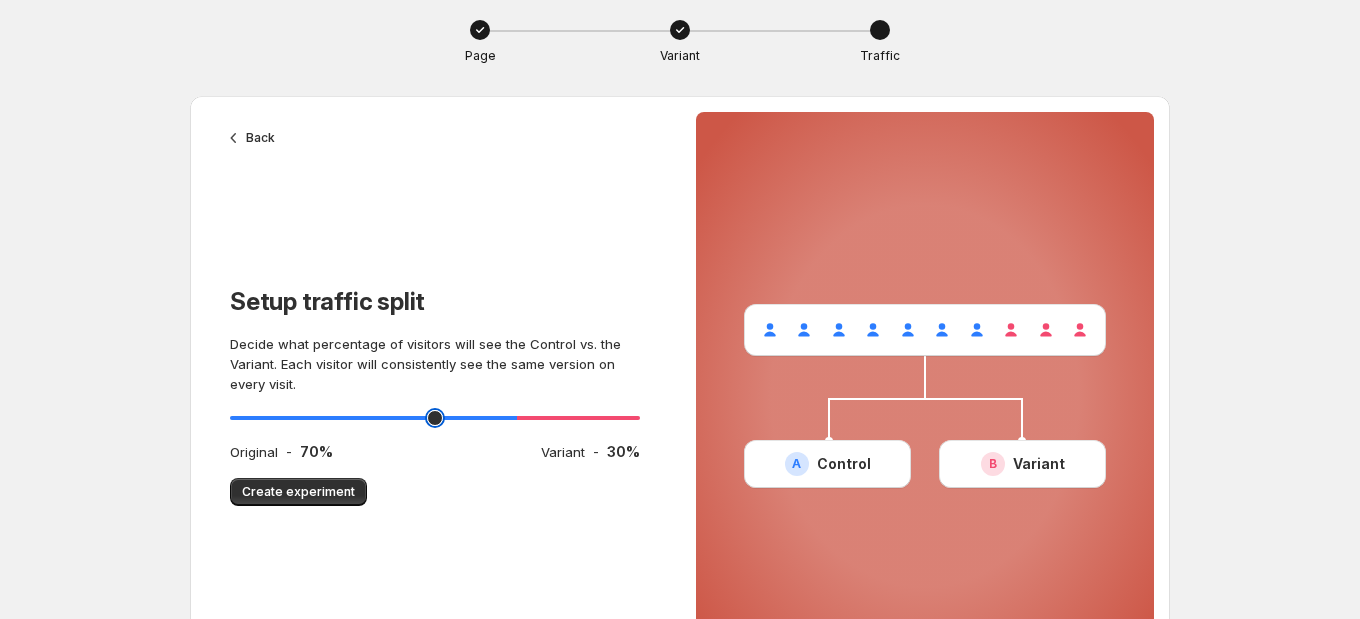 type on "**" 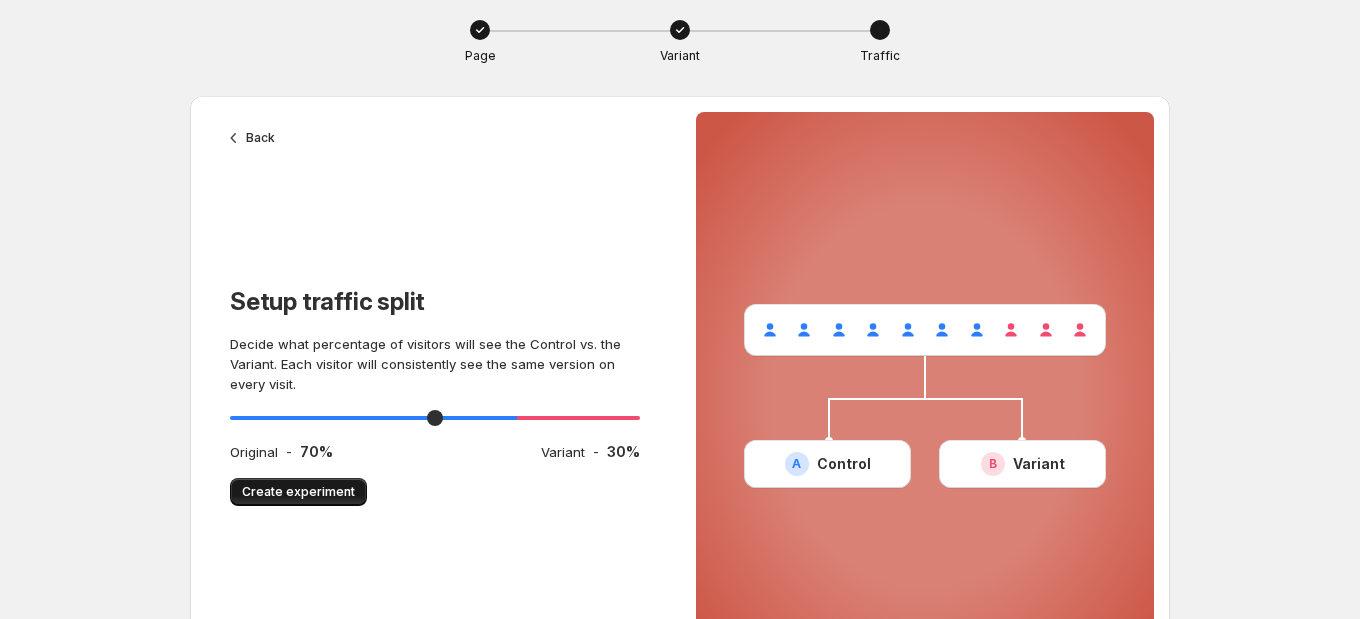 click on "Create experiment" at bounding box center (298, 492) 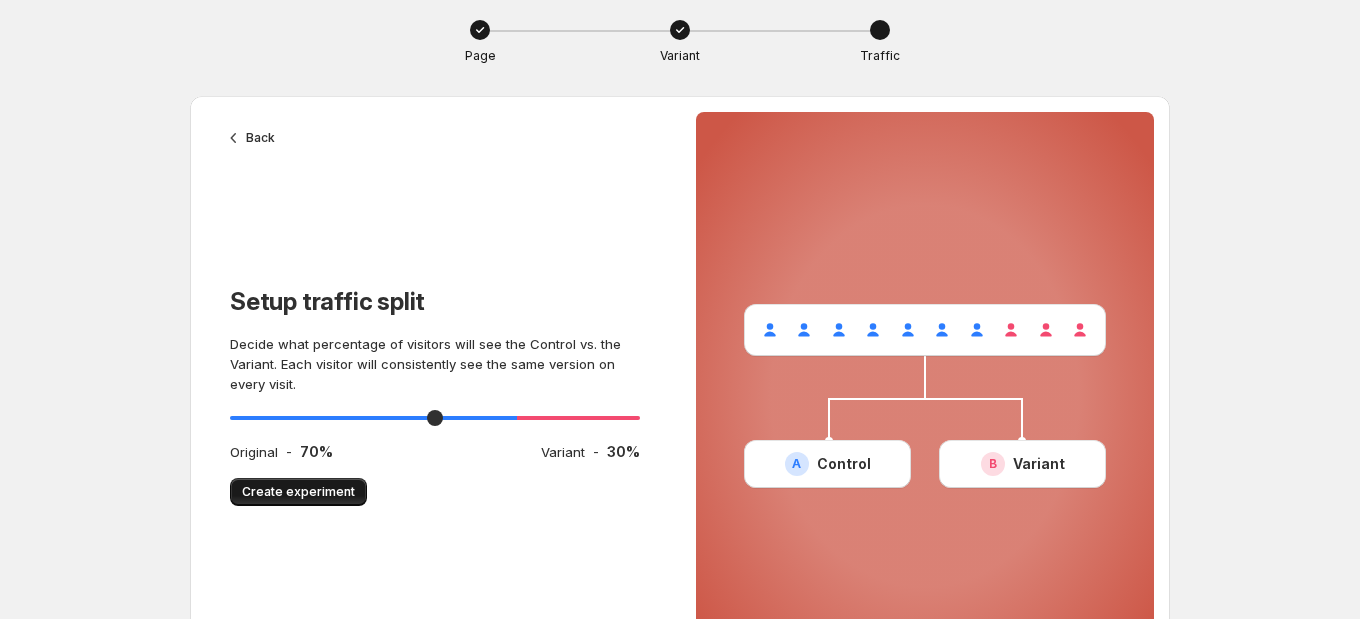 click on "Create experiment" at bounding box center [298, 492] 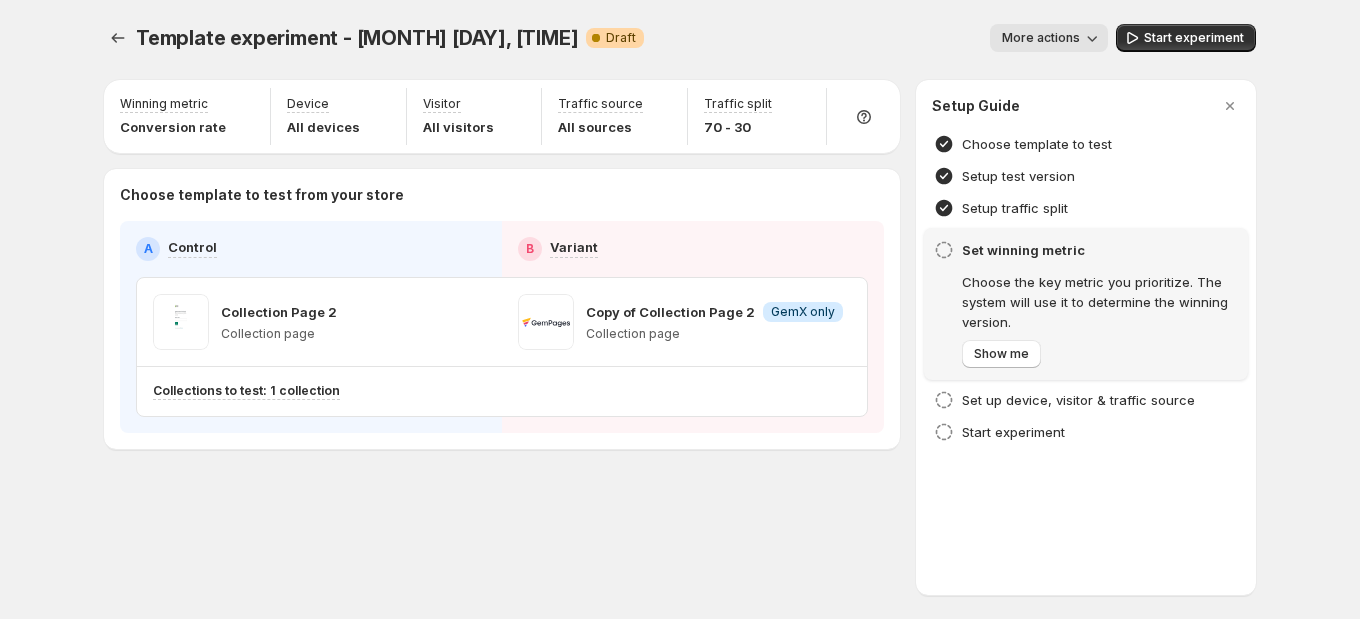 click on "Template experiment - [MONTH] [DAY], [TIME]. This page is ready Template experiment - [MONTH] [DAY], [TIME] Warning Complete Draft More actions More actions More actions Start experiment Winning metric Conversion rate Device All devices Visitor All visitors Traffic source All sources Traffic split 70 - 30 Choose template to test from your store A Control B Variant Collection Page 2 Collection page Copy of Collection Page 2 Info GemX only Collection page Collections to test: 1 collection Setup Guide Choose template to test Setup test version Setup traffic split Set winning metric Choose the key metric you prioritize. The system will use it to determine the winning version. Show me Set up device, visitor & traffic source Start experiment" at bounding box center [680, 278] 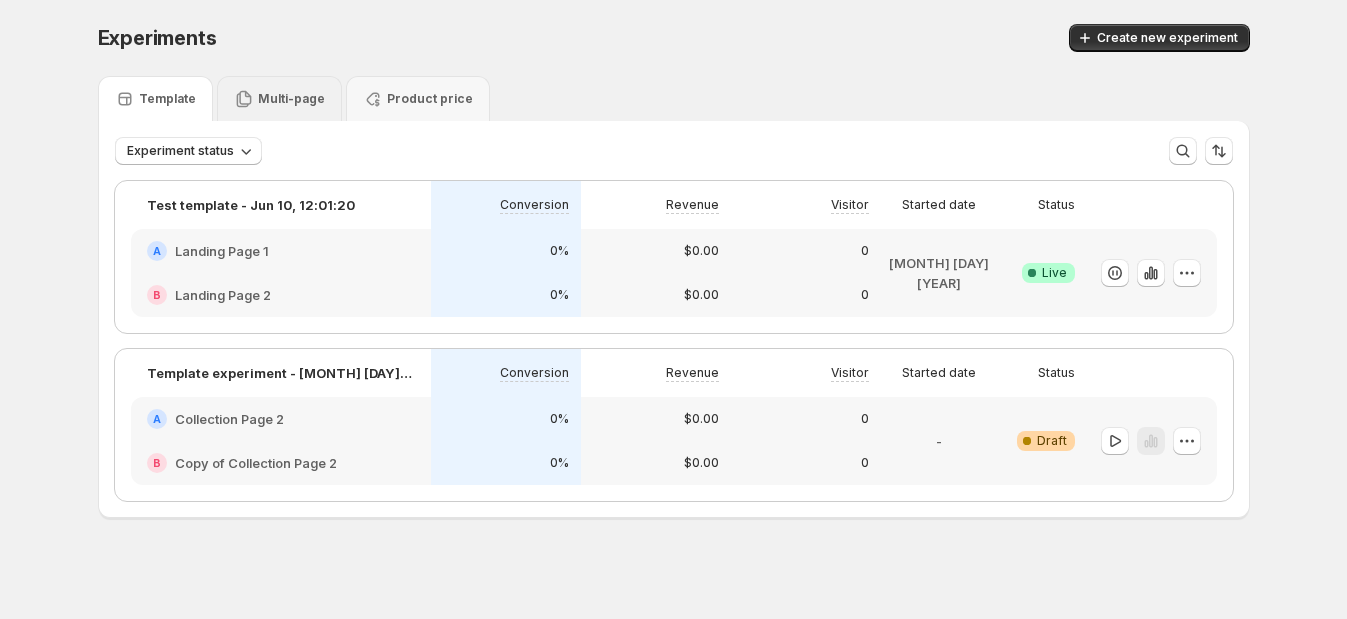 click on "Multi-page" at bounding box center [291, 99] 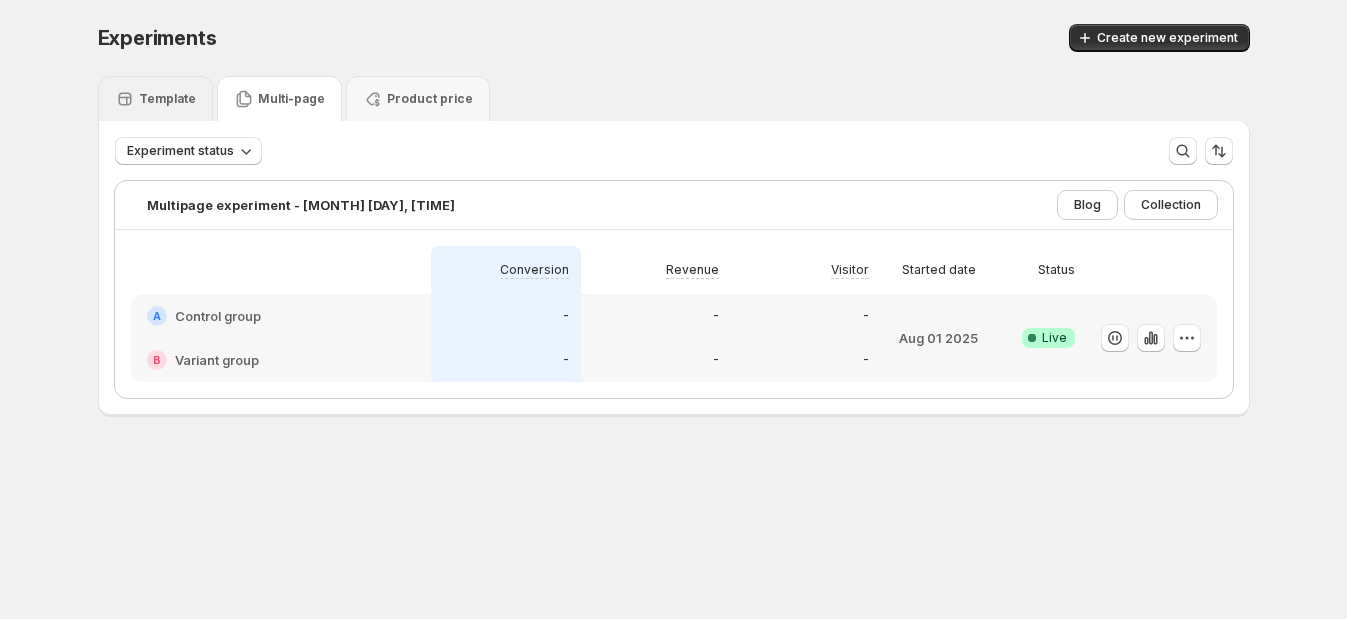 click on "Template" at bounding box center [155, 99] 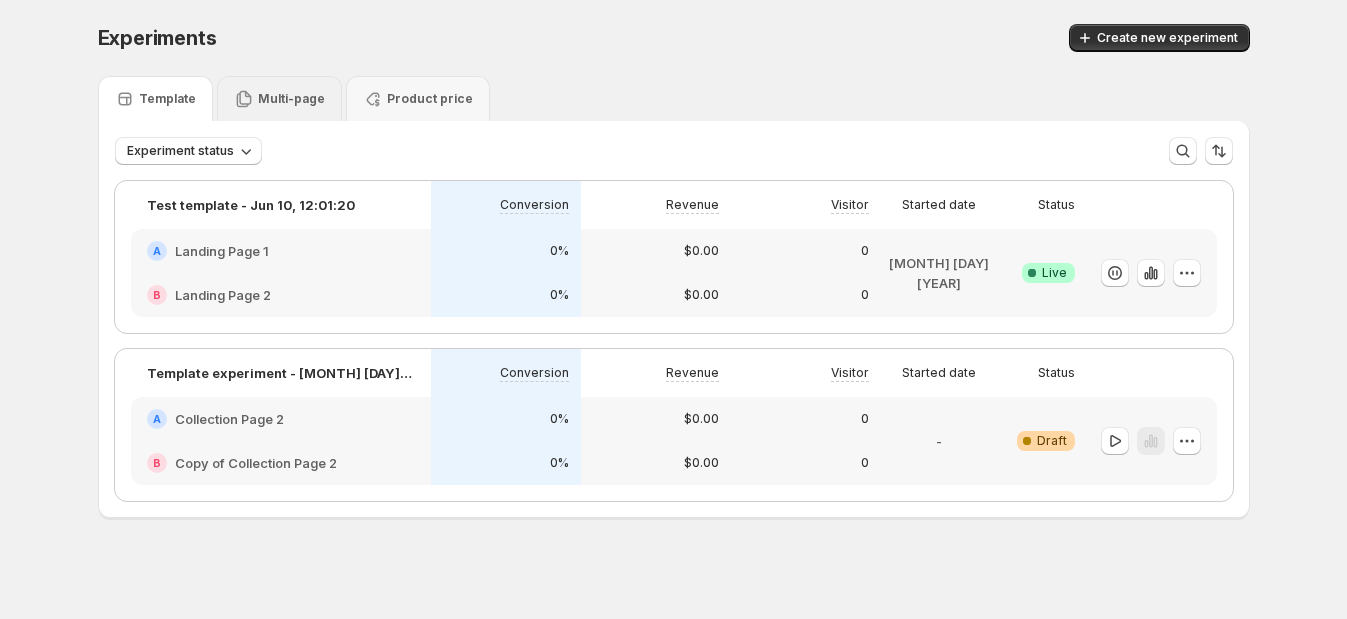 click on "Multi-page" at bounding box center [291, 99] 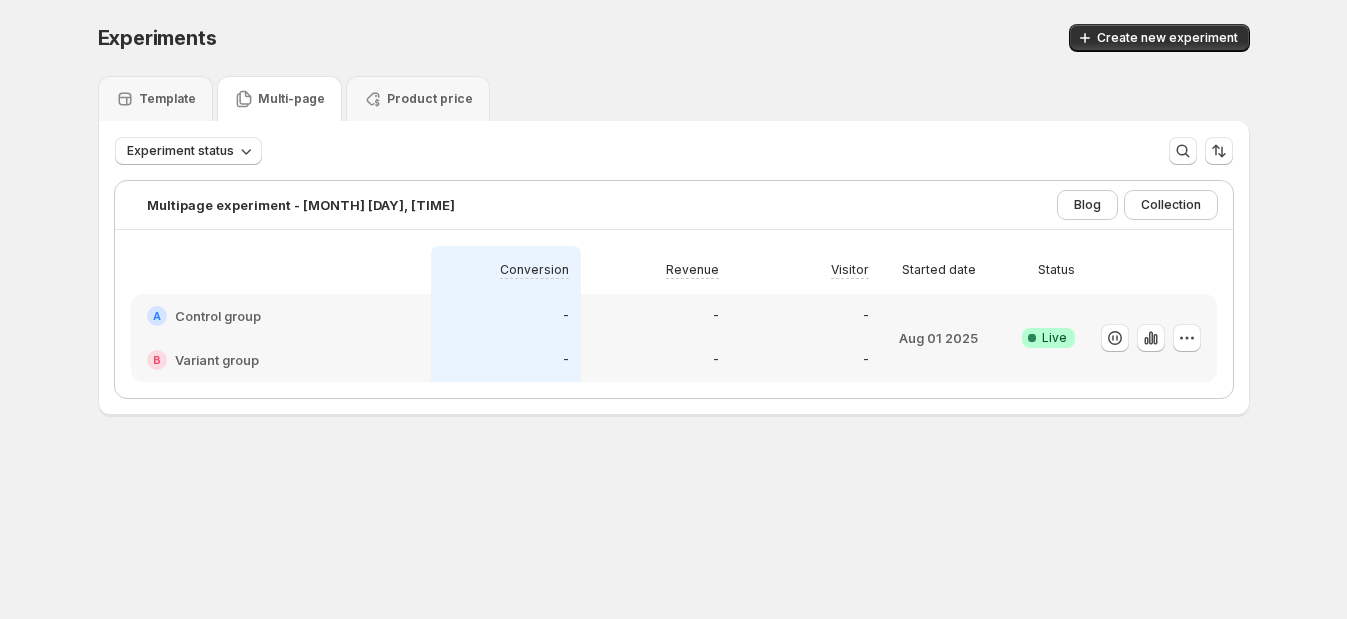 click on "Multi-page" at bounding box center [291, 99] 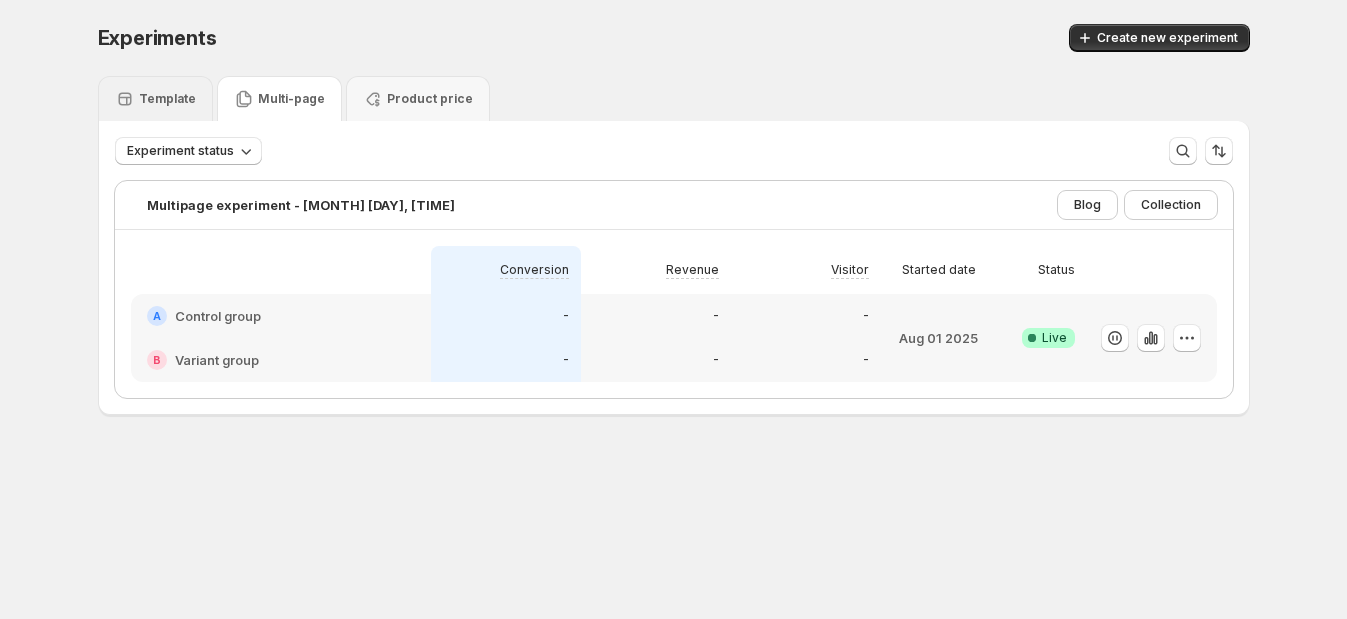 click on "Template" at bounding box center (167, 99) 